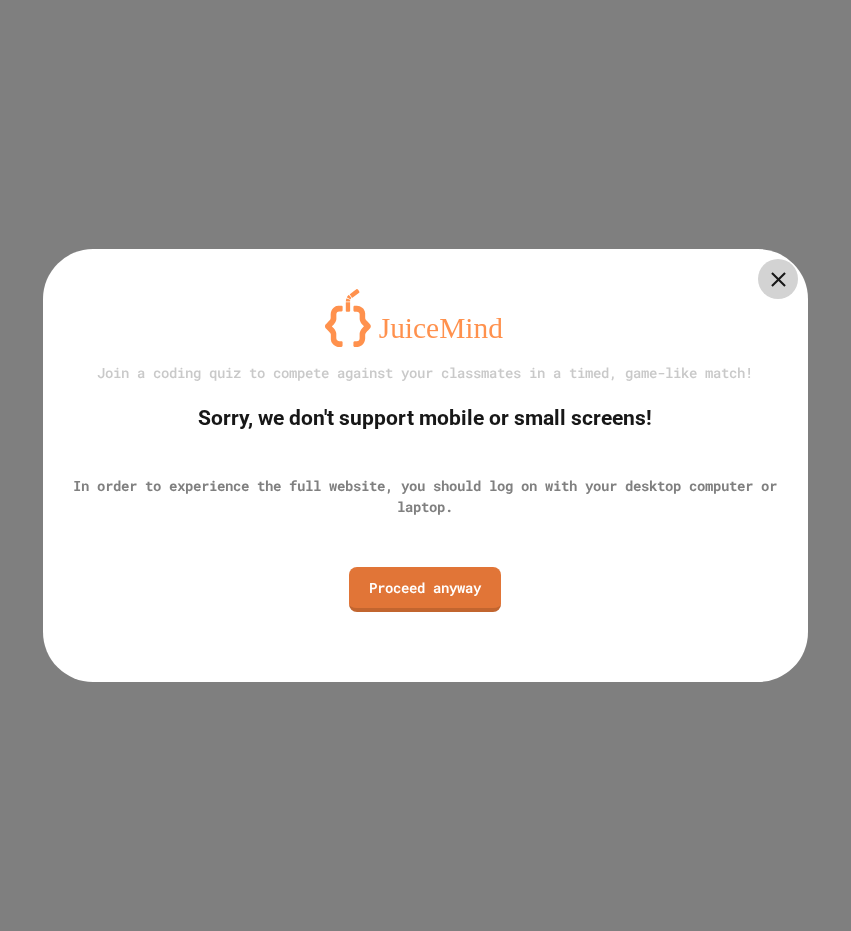 scroll, scrollTop: 0, scrollLeft: 0, axis: both 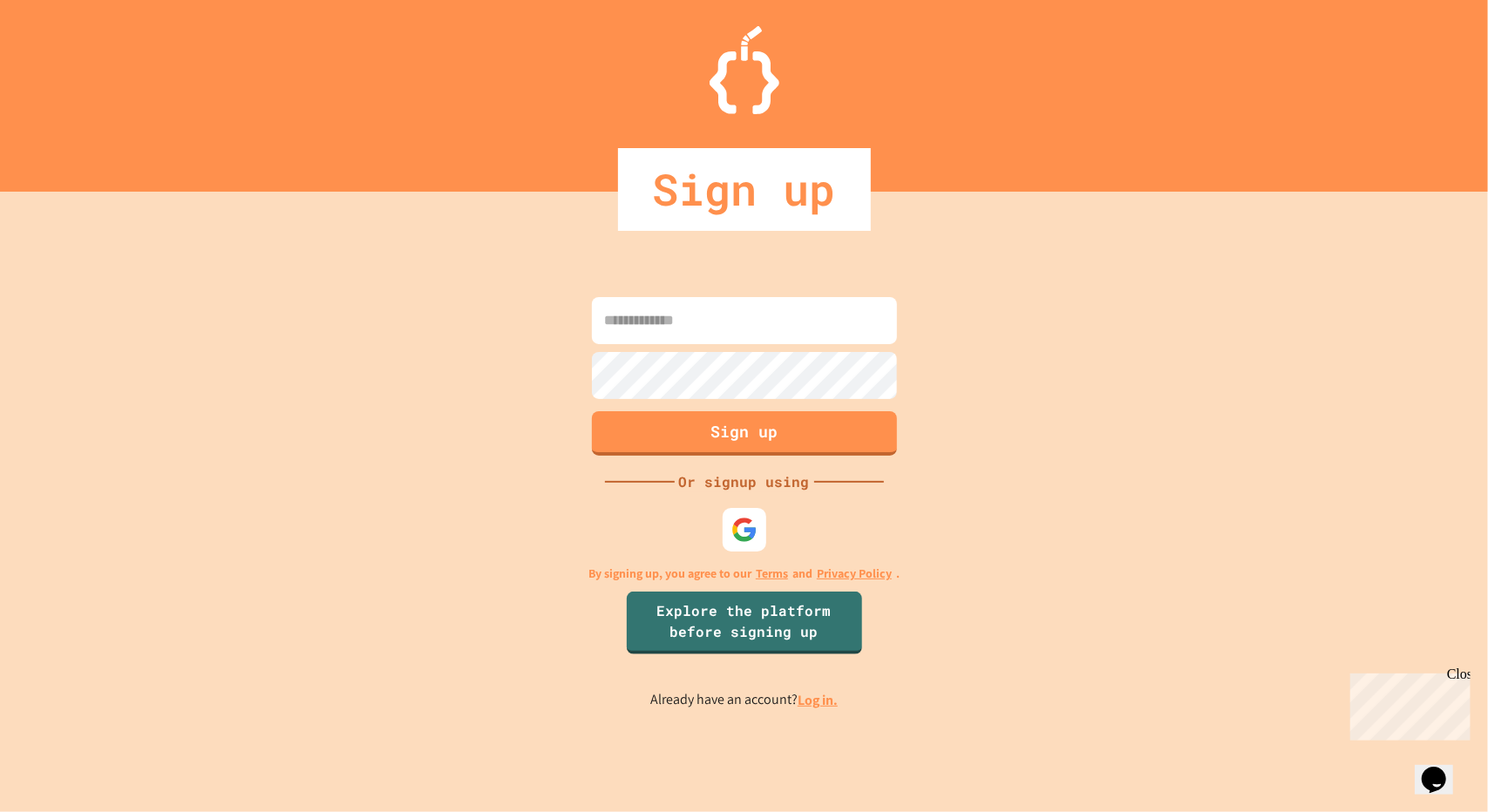 click at bounding box center [744, 321] 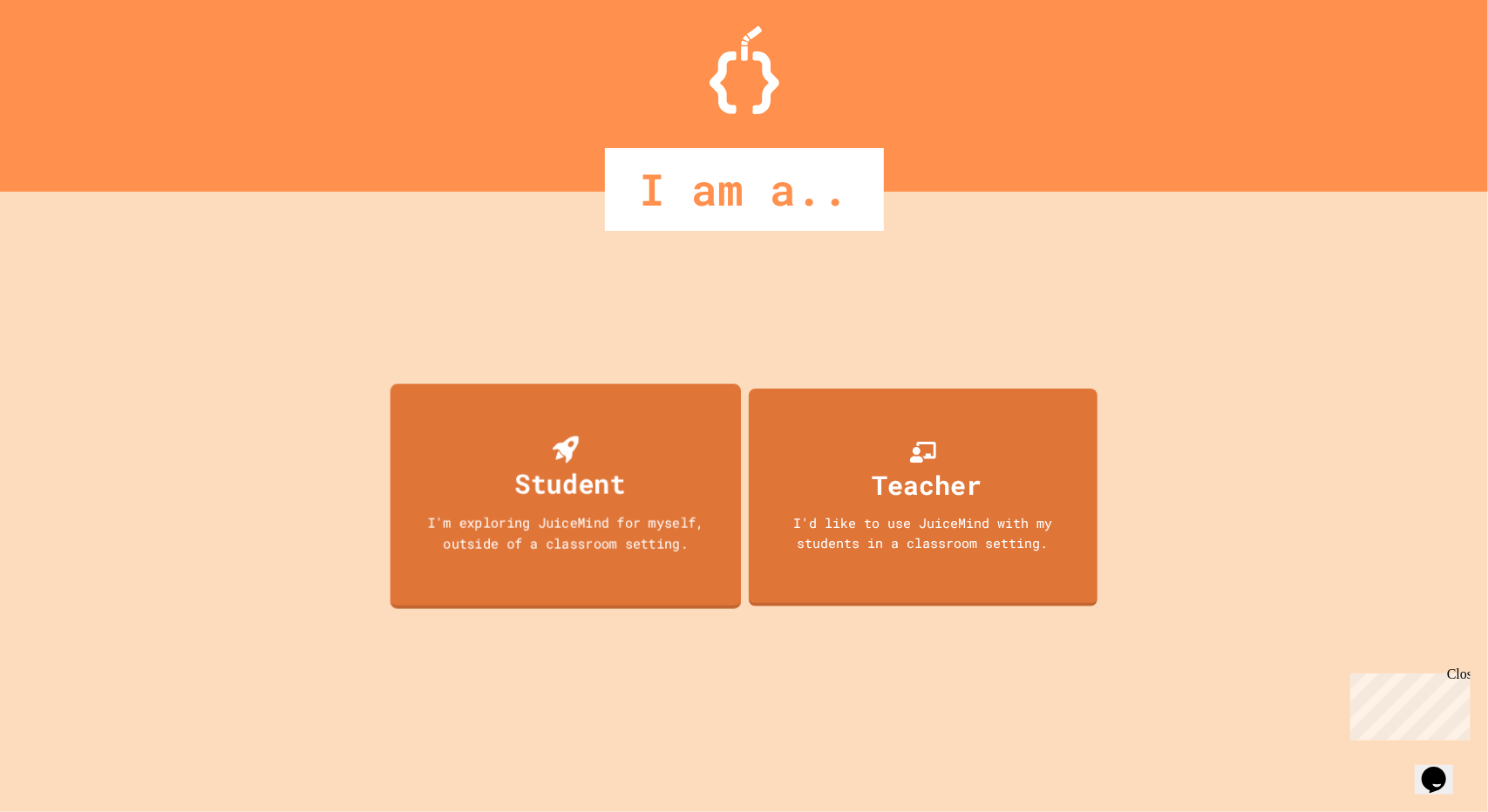 click on "Student I'm exploring JuiceMind for myself, outside of a classroom setting." at bounding box center [565, 497] 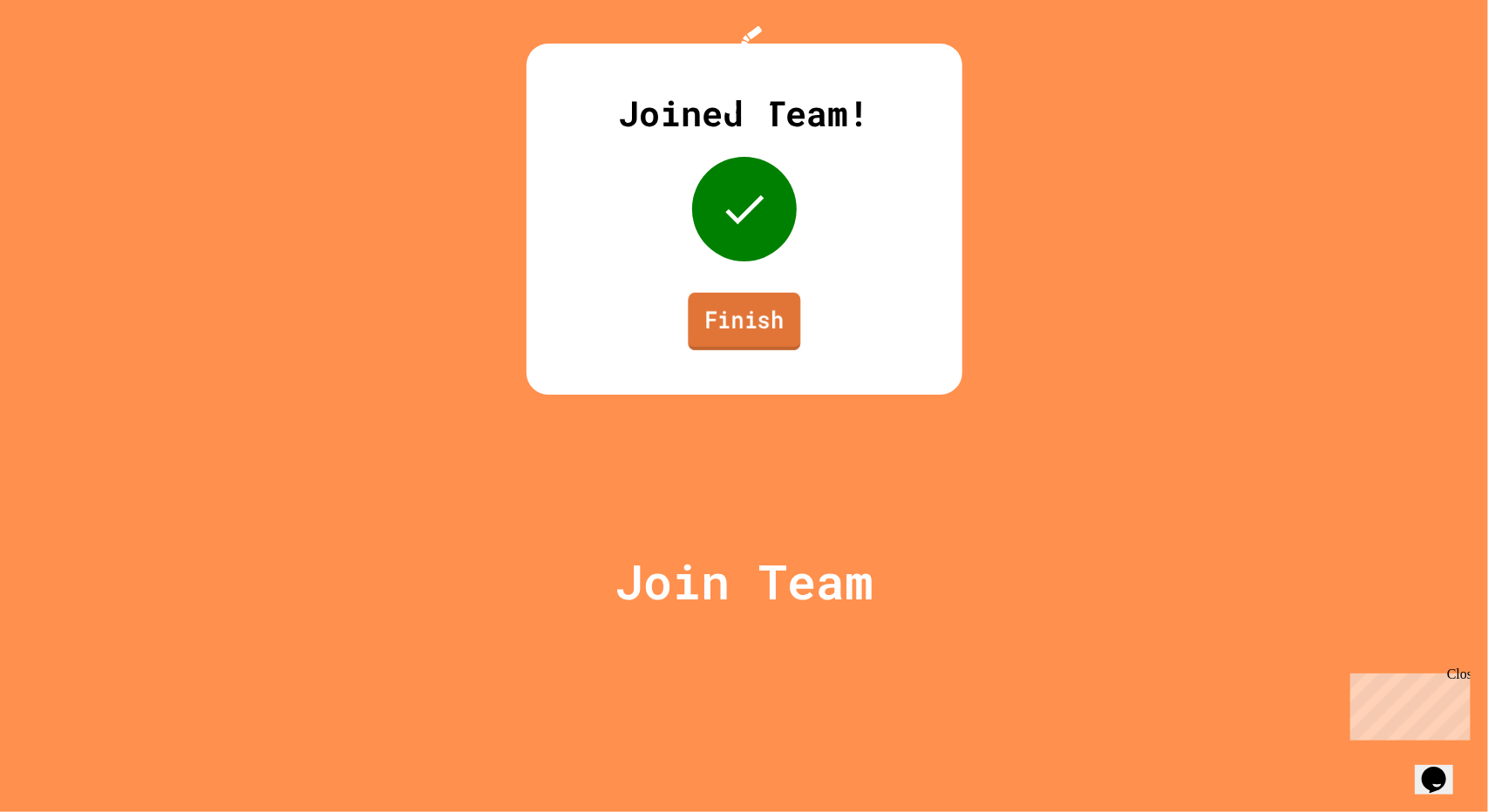 click on "Finish" at bounding box center [744, 321] 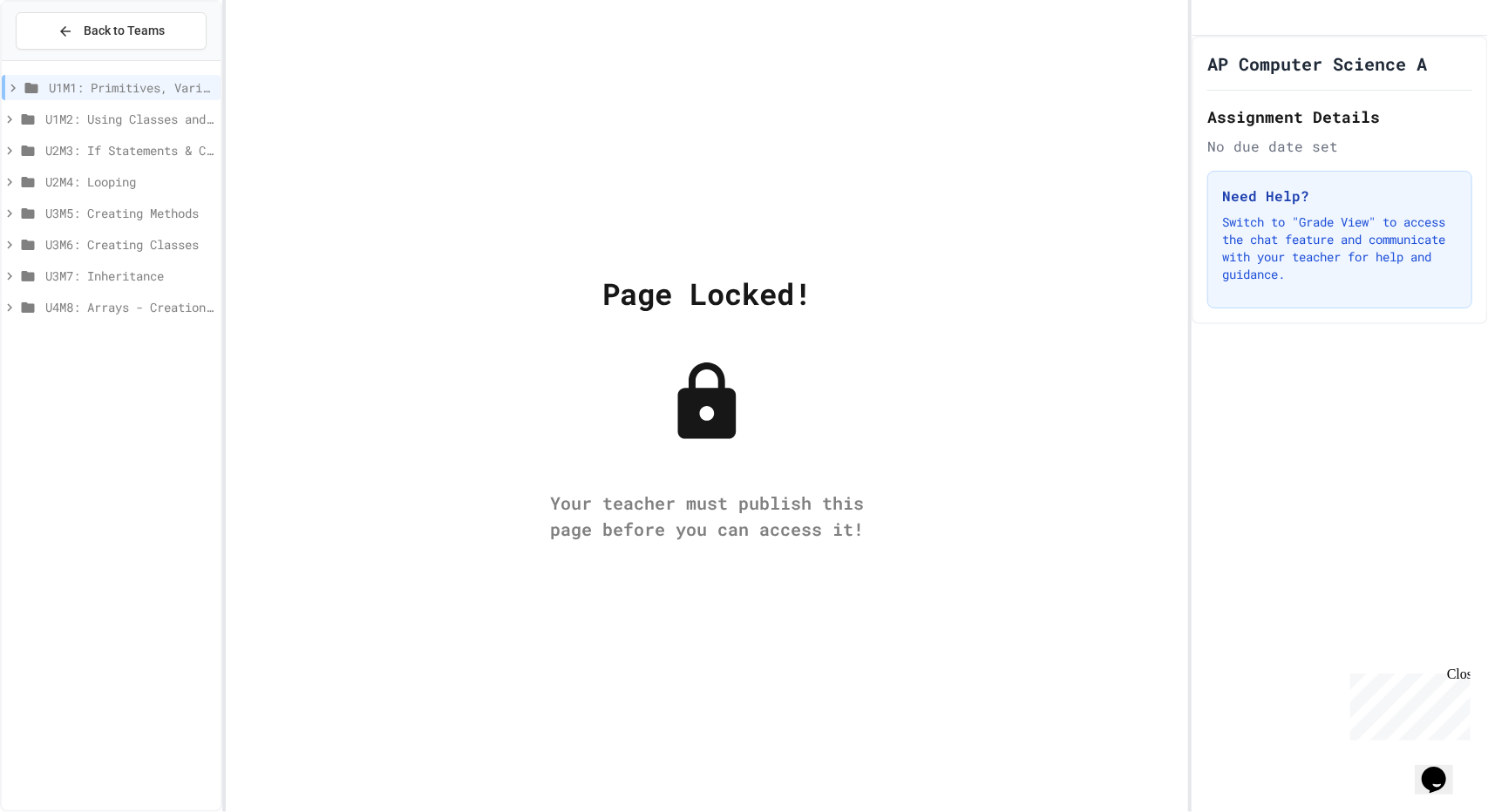 click on "Your teacher must publish this page before you can access it!" at bounding box center (707, 516) 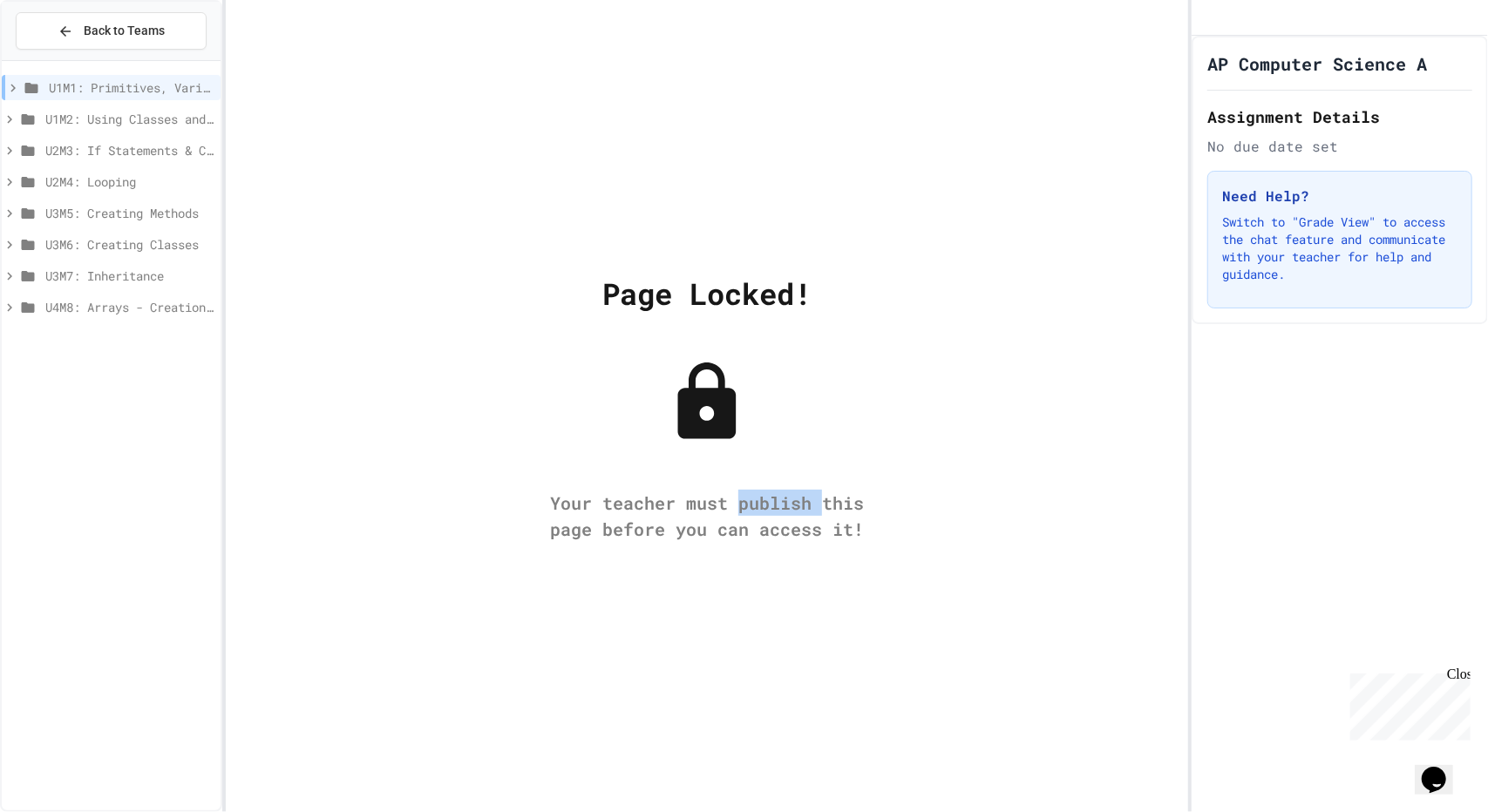 click on "Your teacher must publish this page before you can access it!" at bounding box center (707, 516) 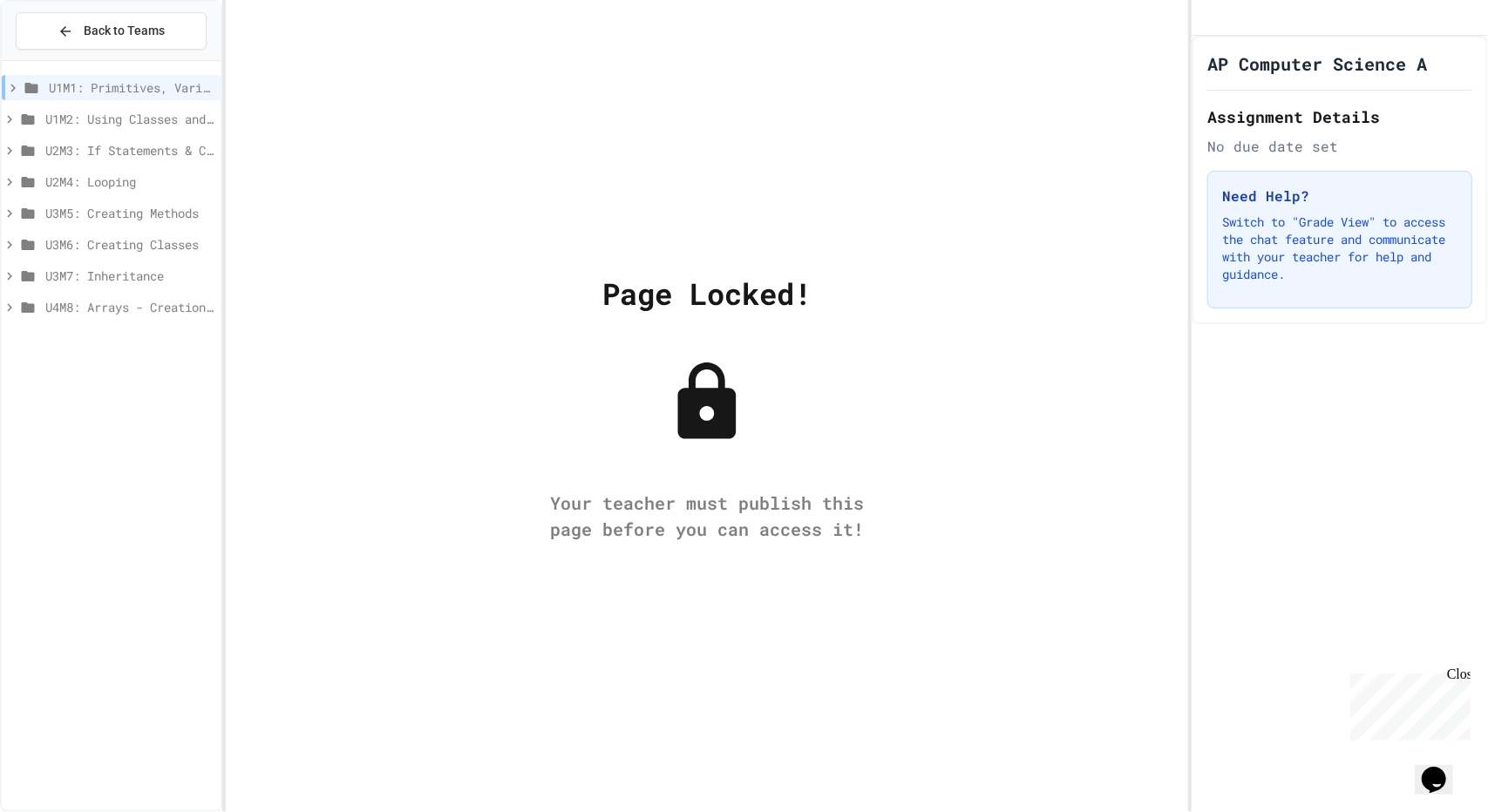 drag, startPoint x: 751, startPoint y: 514, endPoint x: 793, endPoint y: 441, distance: 84.21995 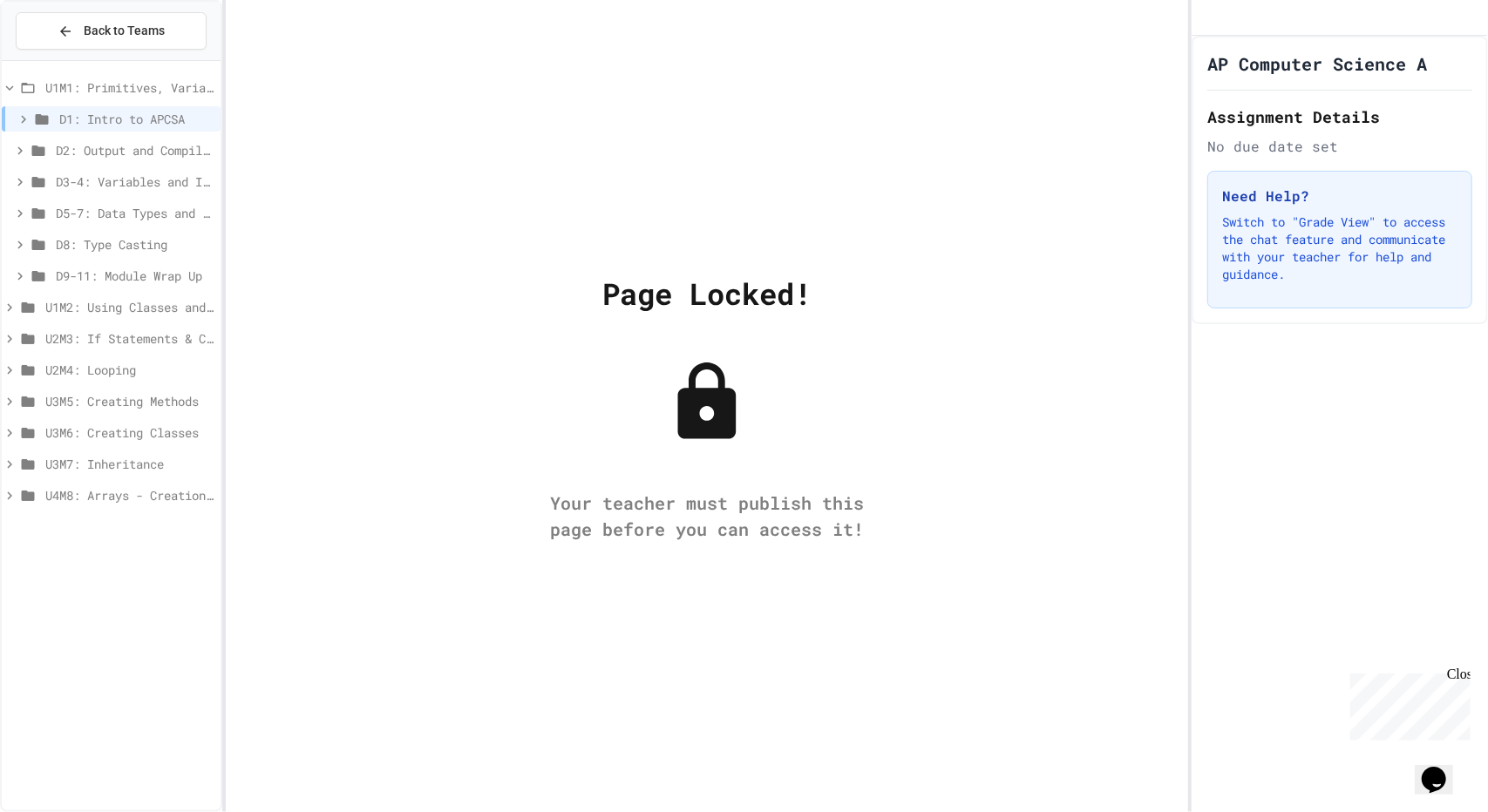 click on "U1M1: Primitives, Variables, Basic I/O" at bounding box center (129, 87) 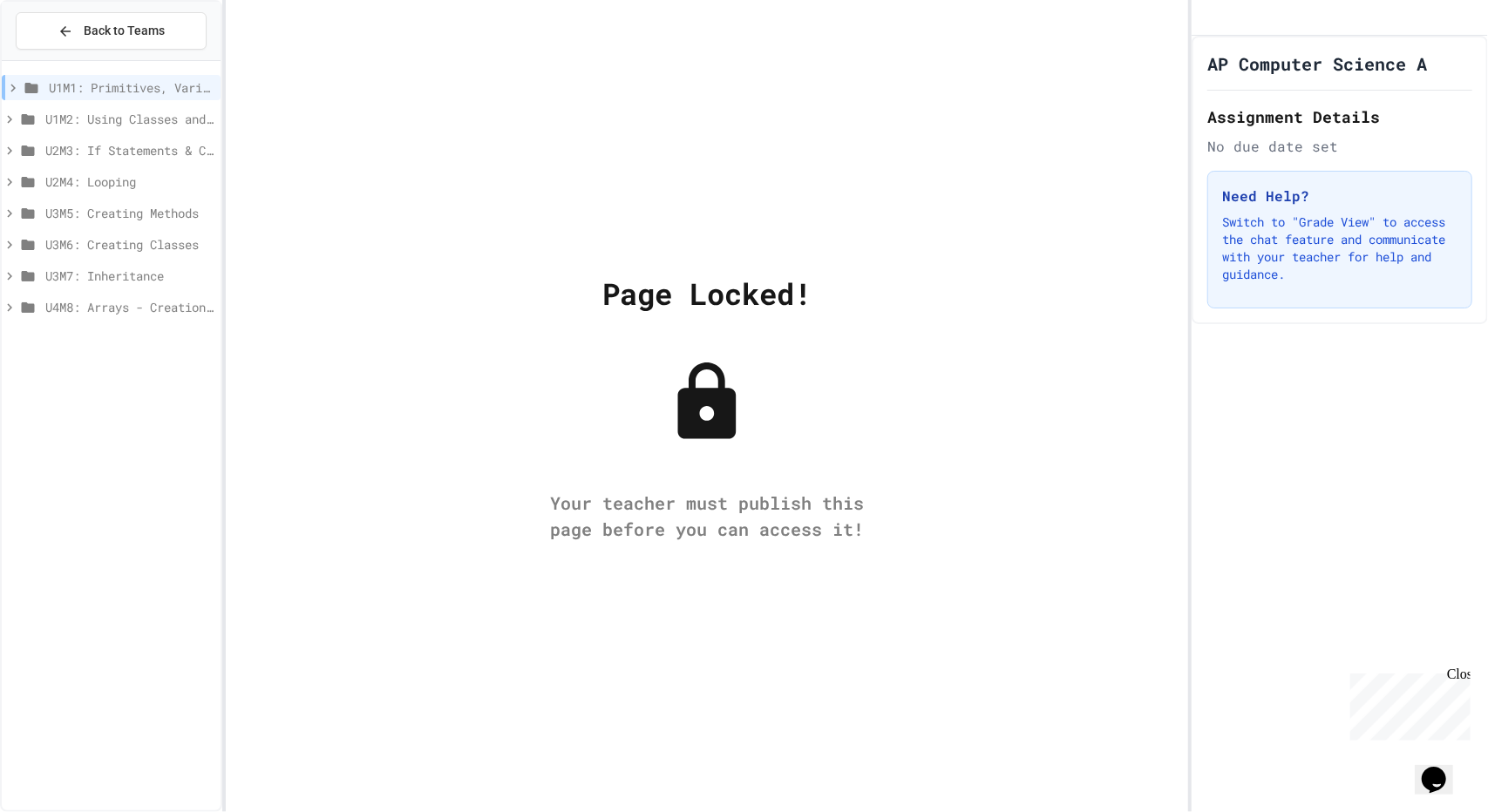 click on "U1M1: Primitives, Variables, Basic I/O" at bounding box center [131, 87] 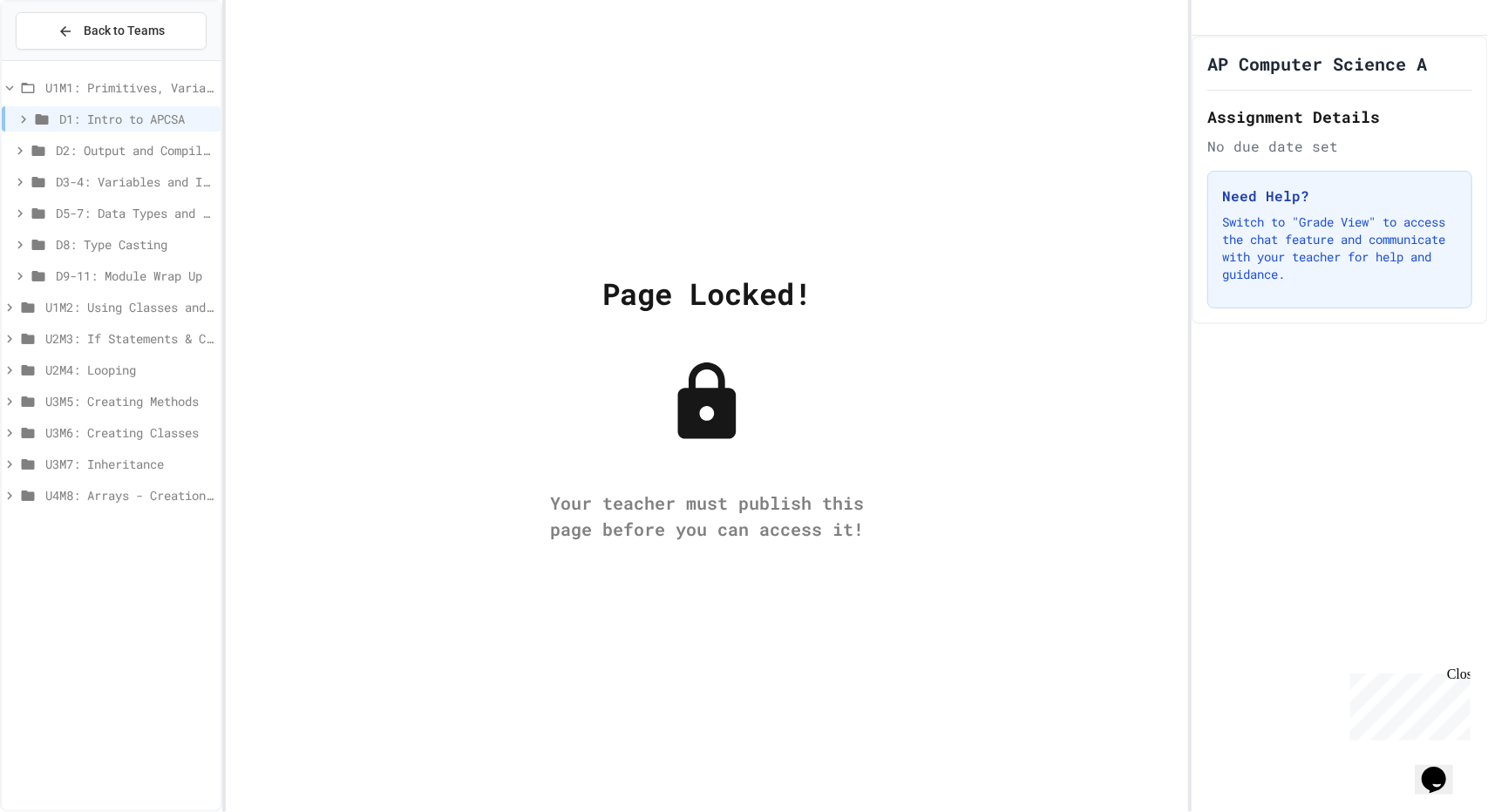 click on "D1: Intro to APCSA" at bounding box center [136, 118] 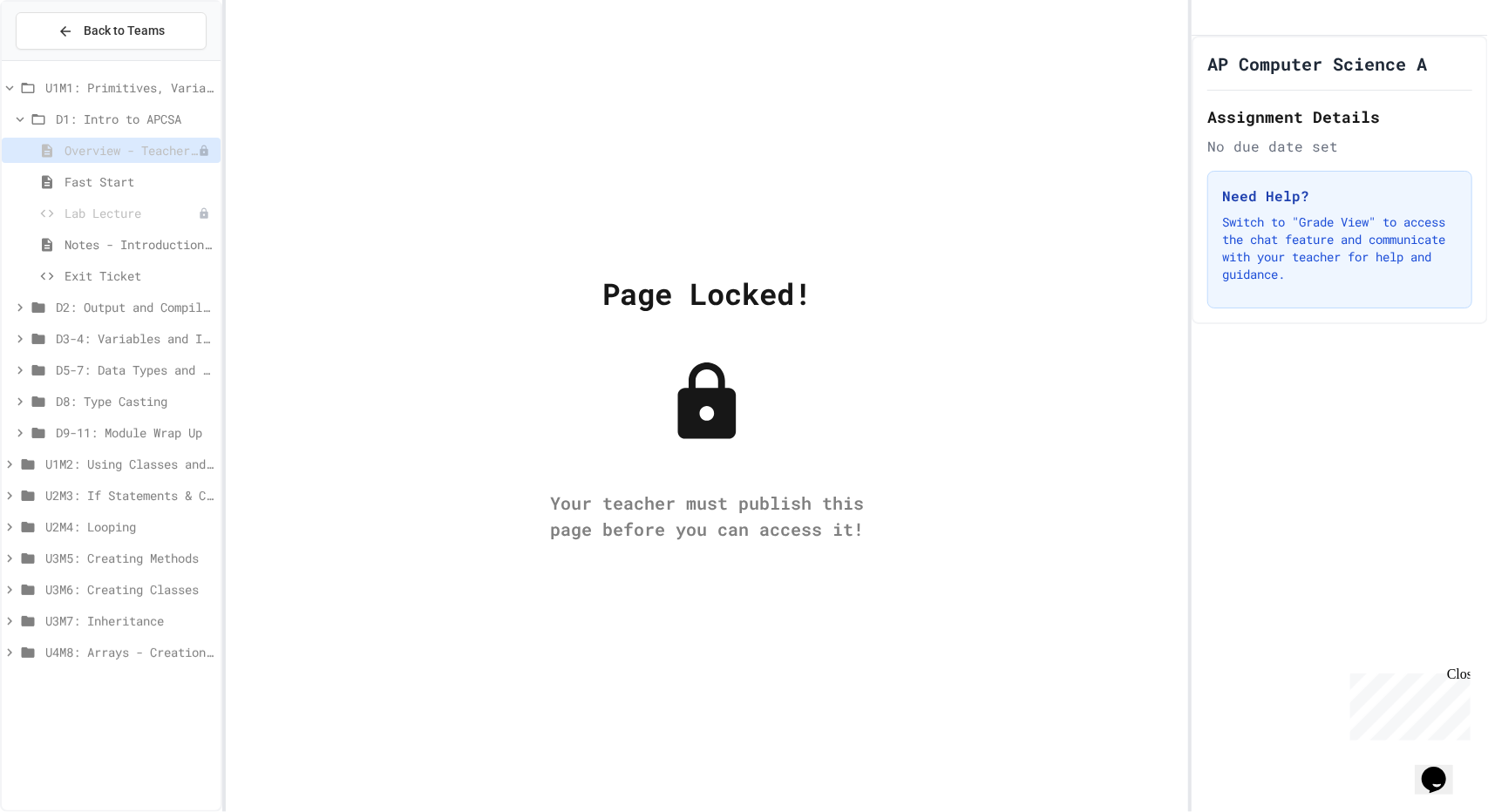 click on "Overview - Teacher Only" at bounding box center [131, 150] 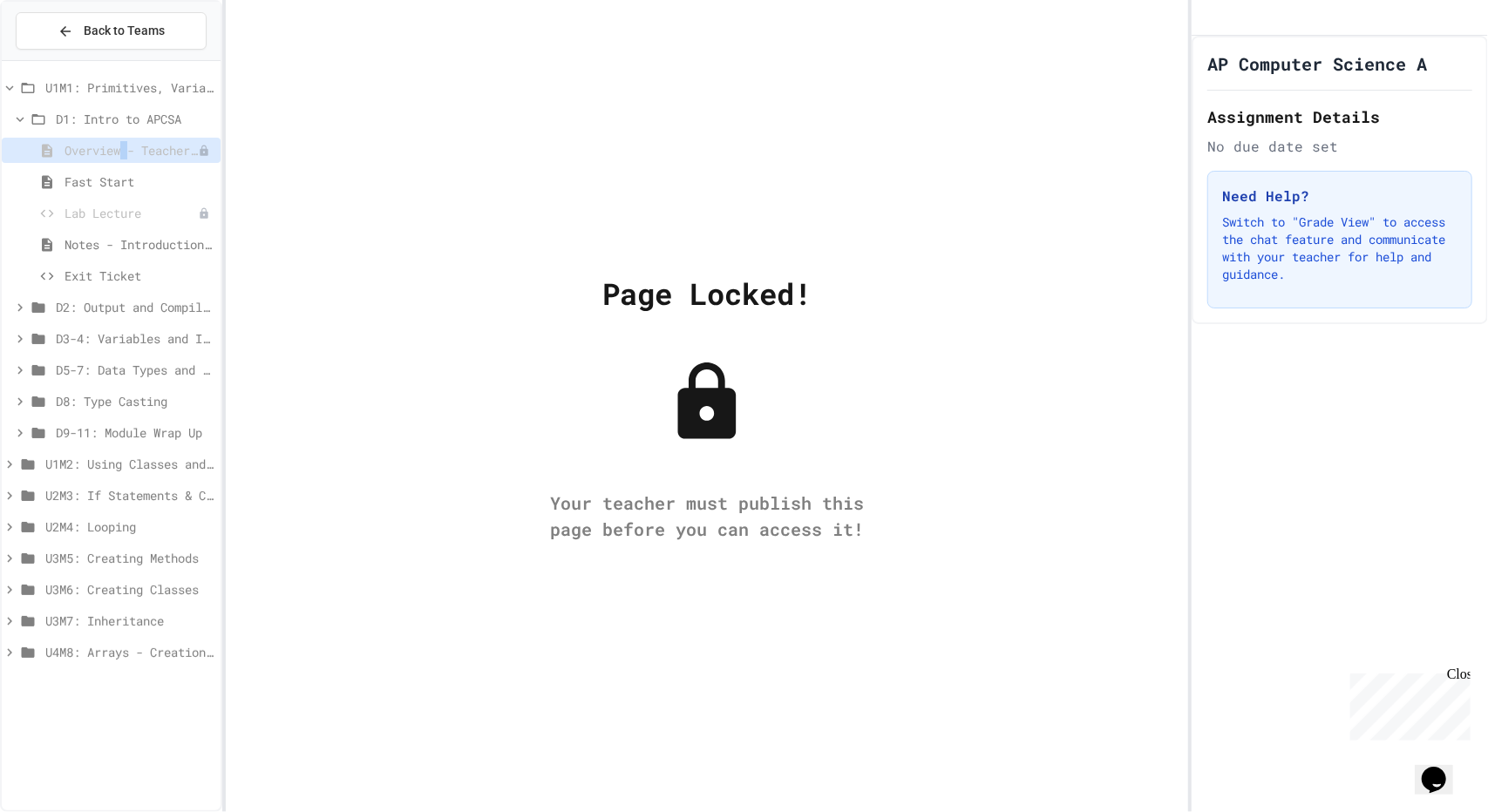 click on "Overview - Teacher Only" at bounding box center [131, 150] 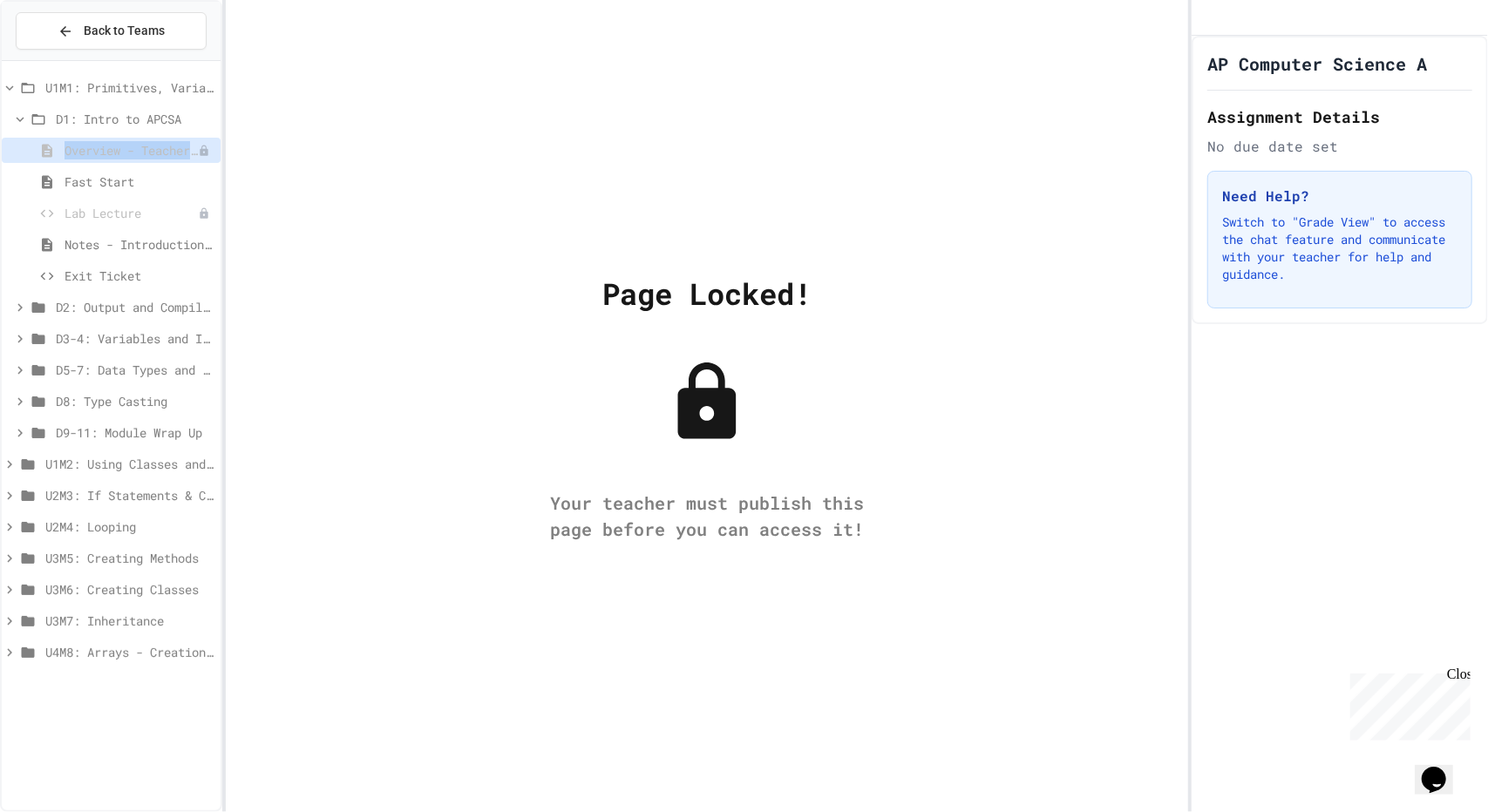 click on "Overview - Teacher Only" at bounding box center (131, 150) 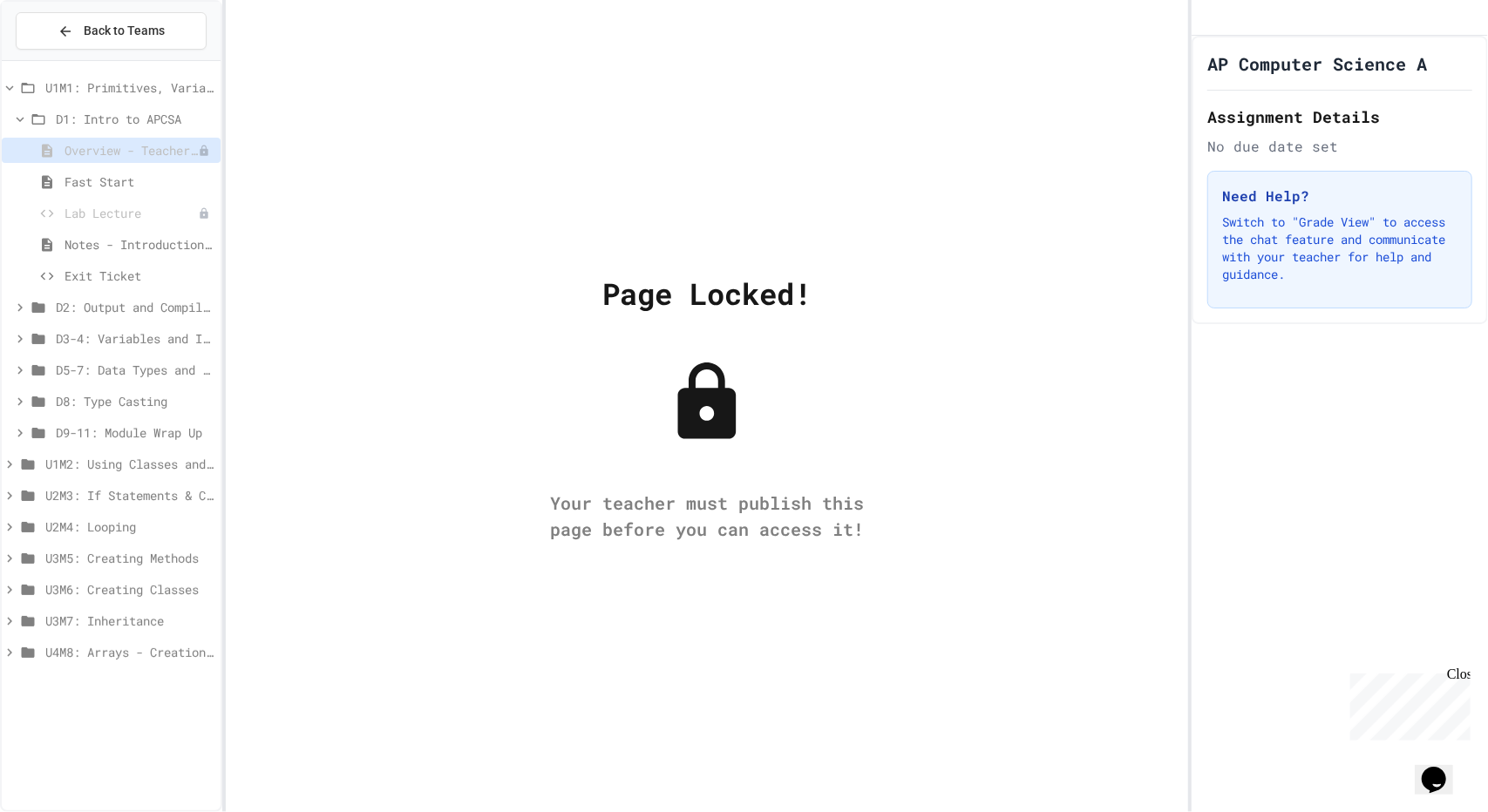 click on "Fast Start" at bounding box center (139, 181) 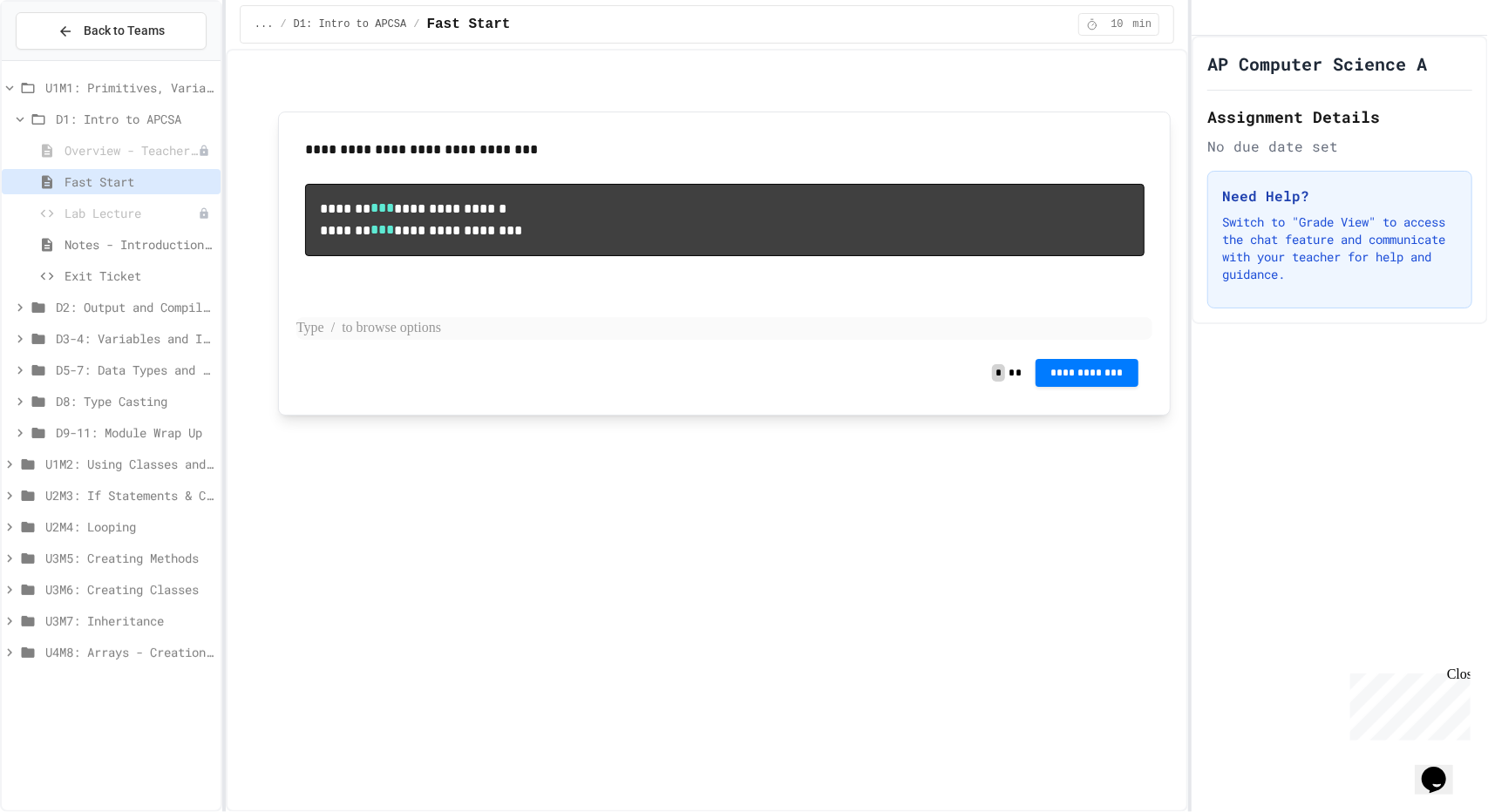 click at bounding box center (724, 328) 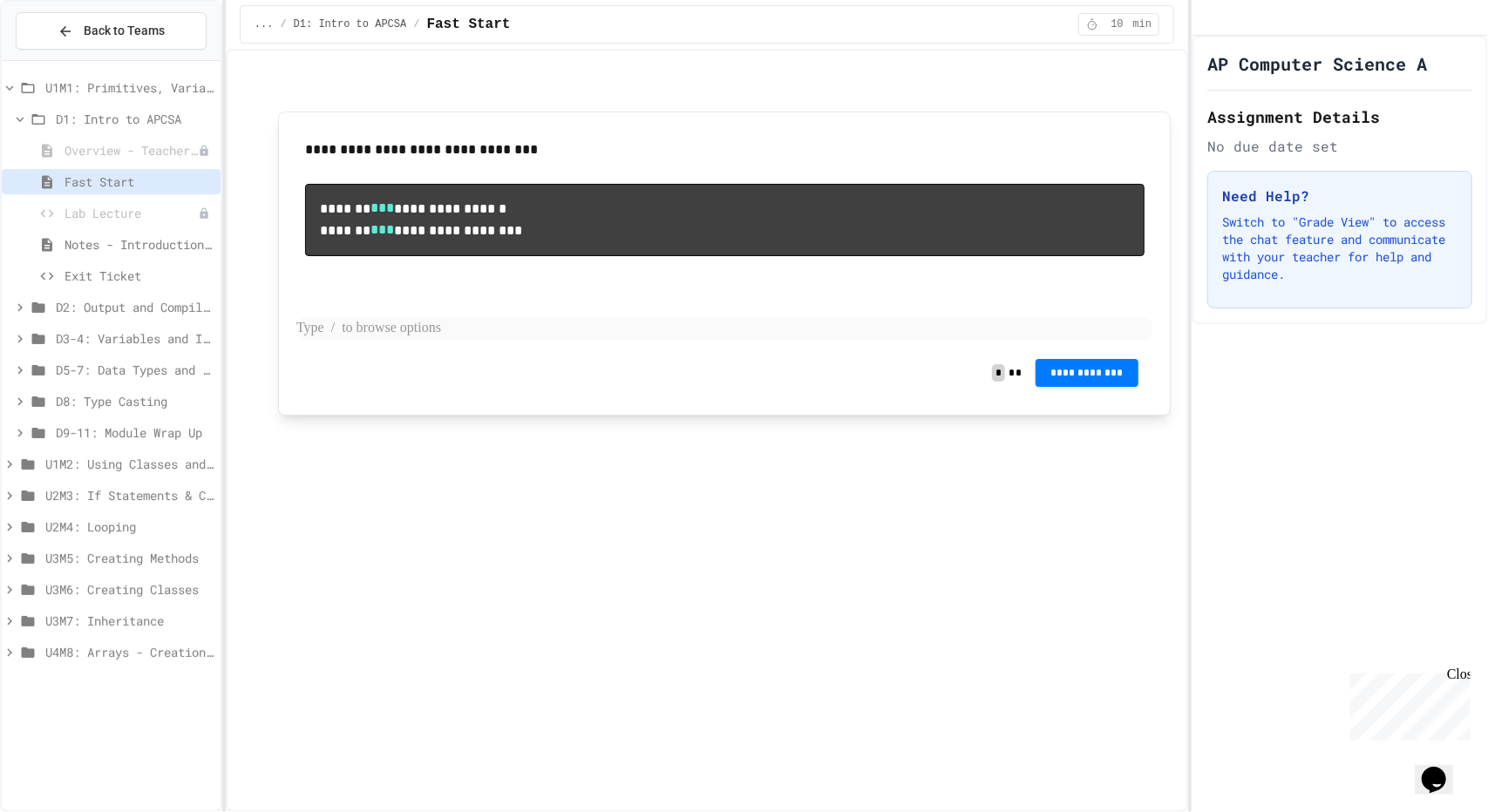type 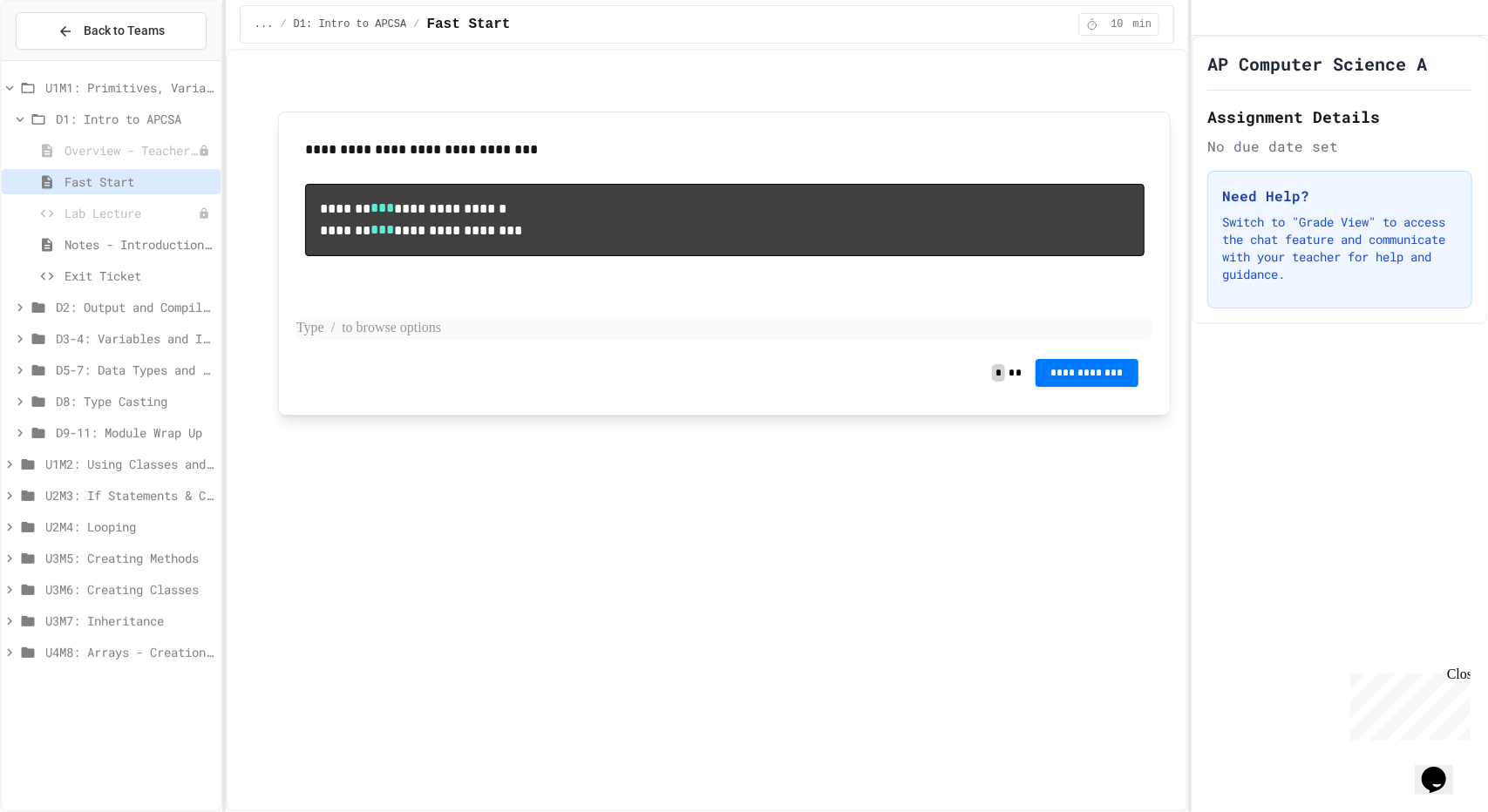 click at bounding box center [724, 328] 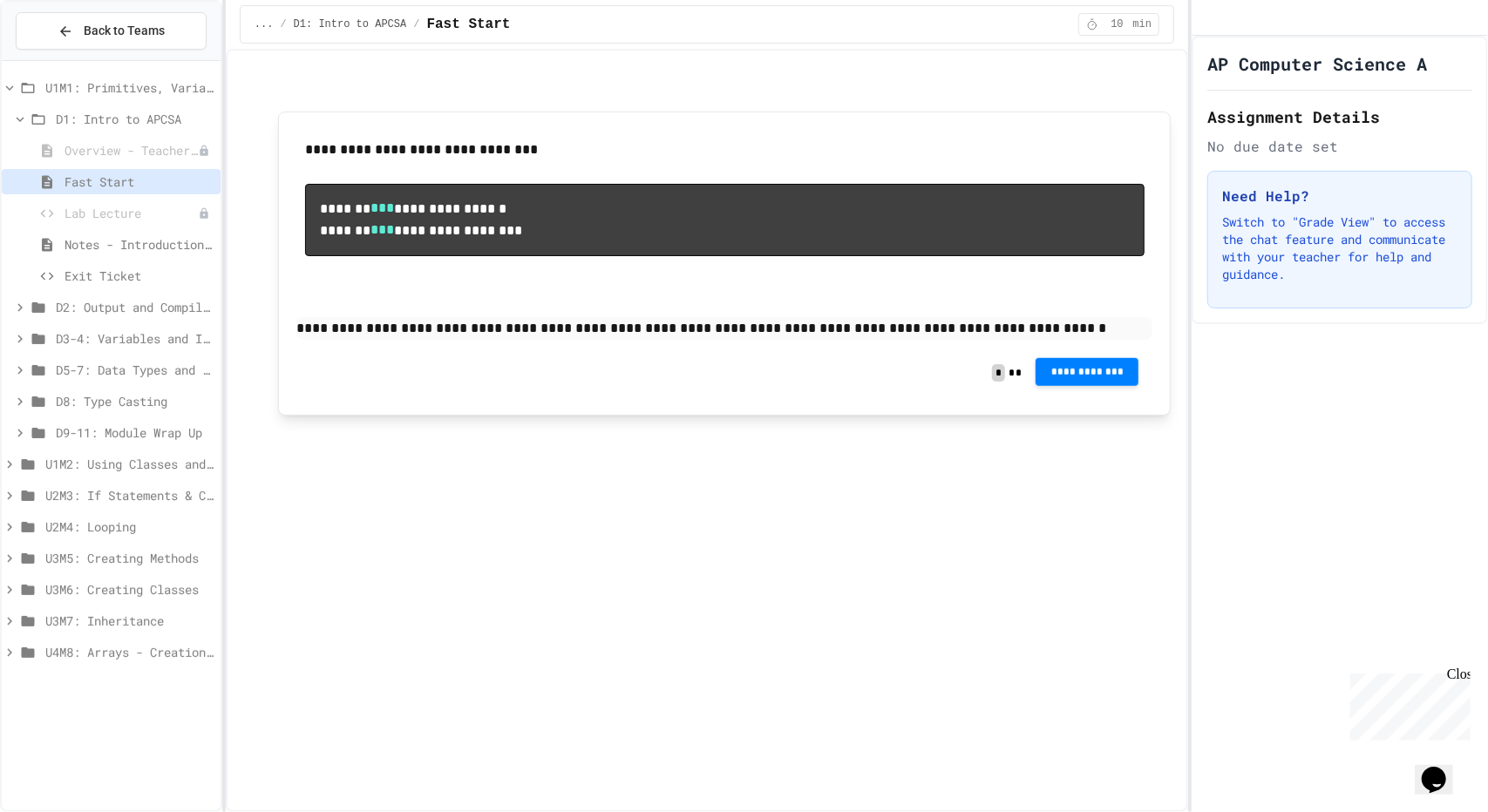 click on "**********" at bounding box center [1087, 372] 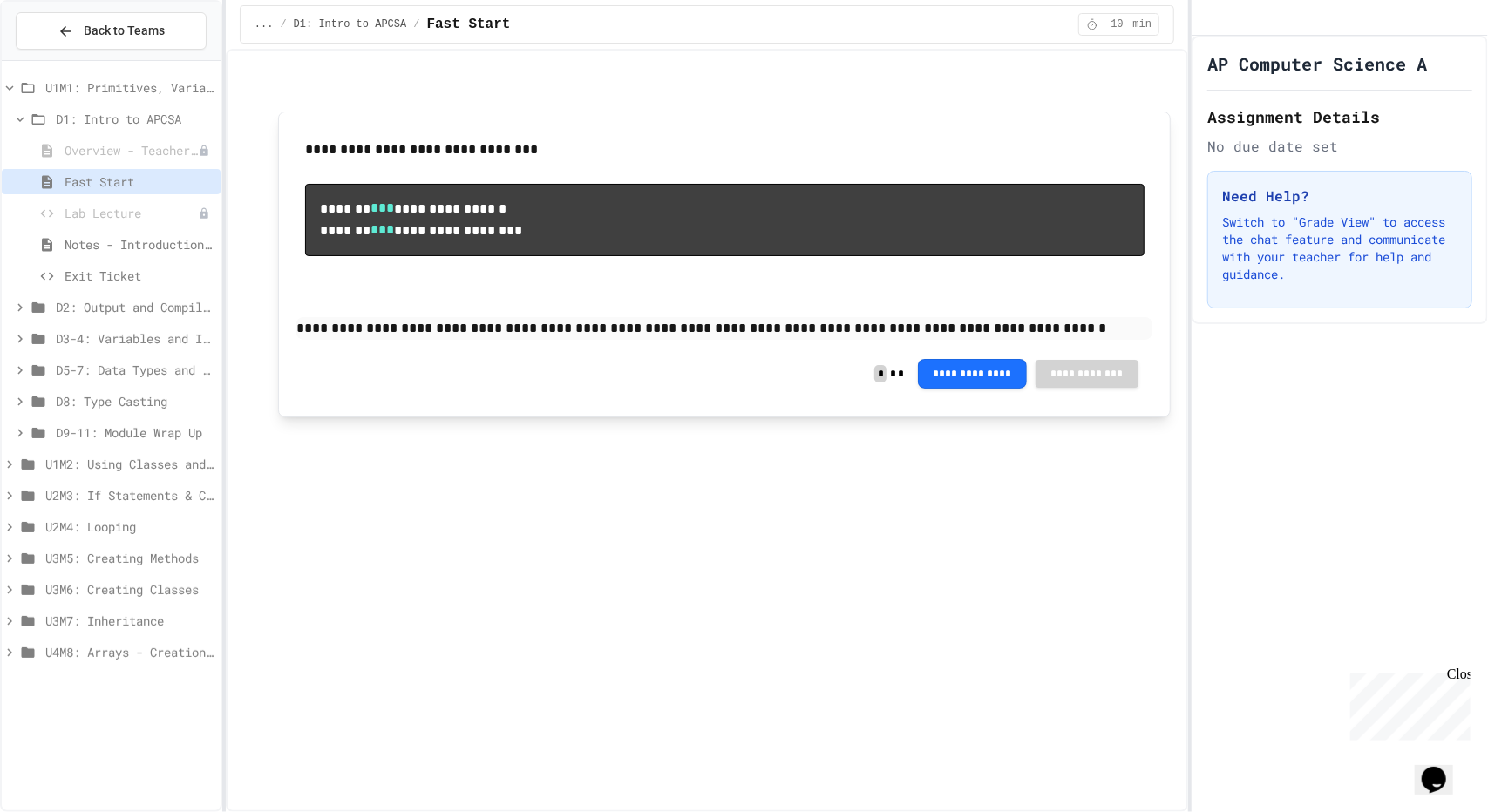 click 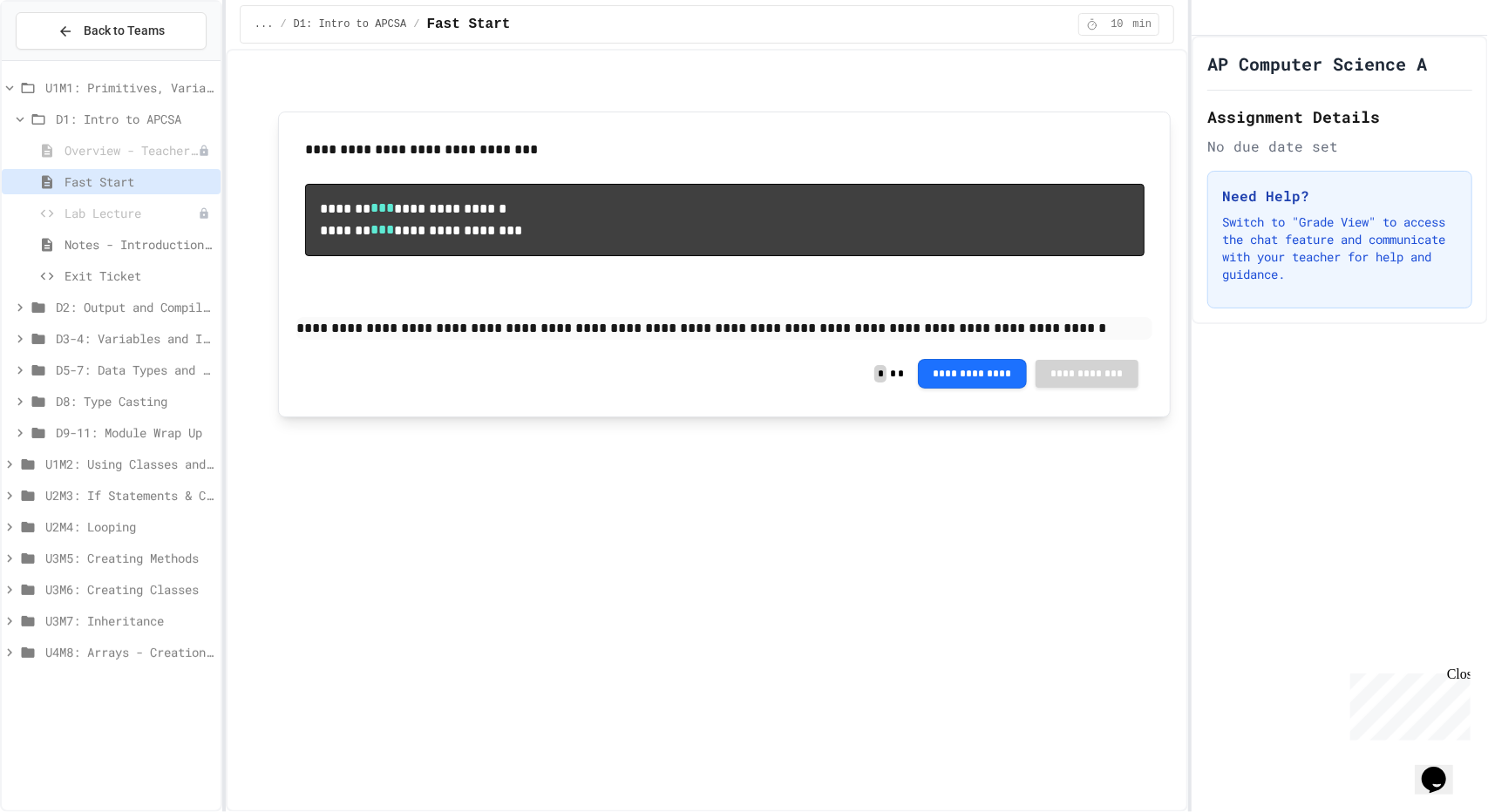 click on "Lab Lecture" at bounding box center (131, 213) 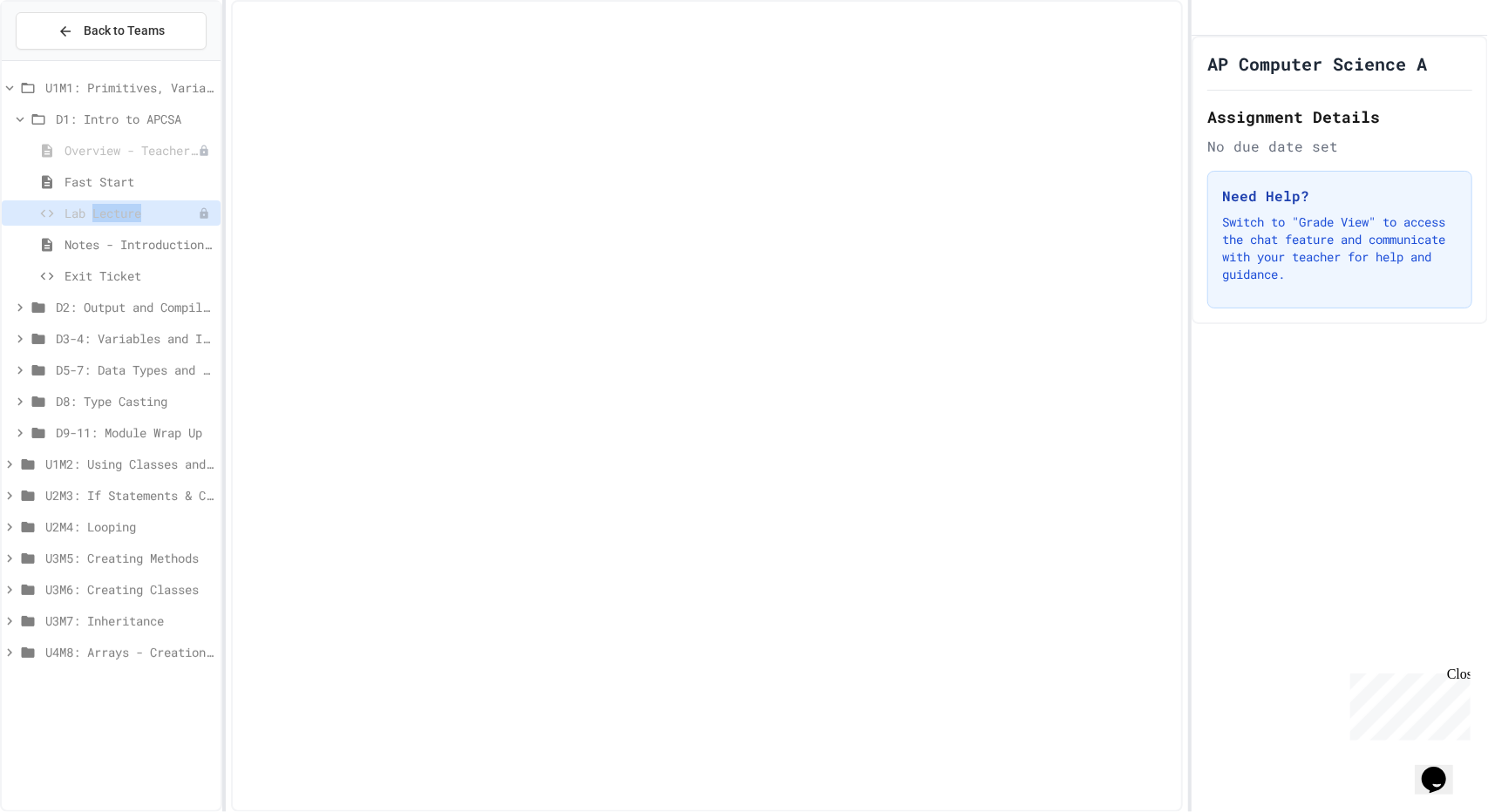 click on "Lab Lecture" at bounding box center (131, 213) 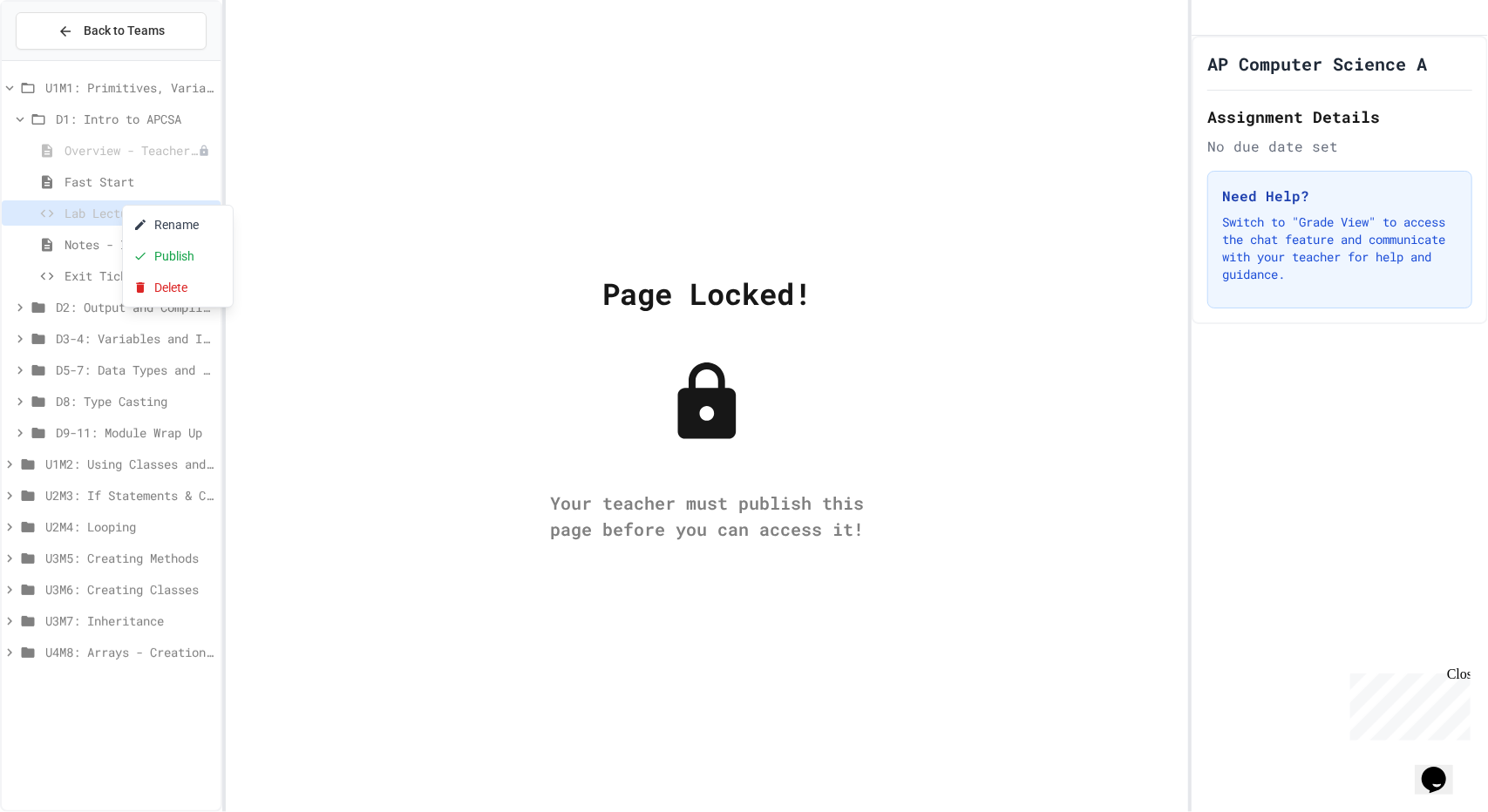 click at bounding box center (744, 406) 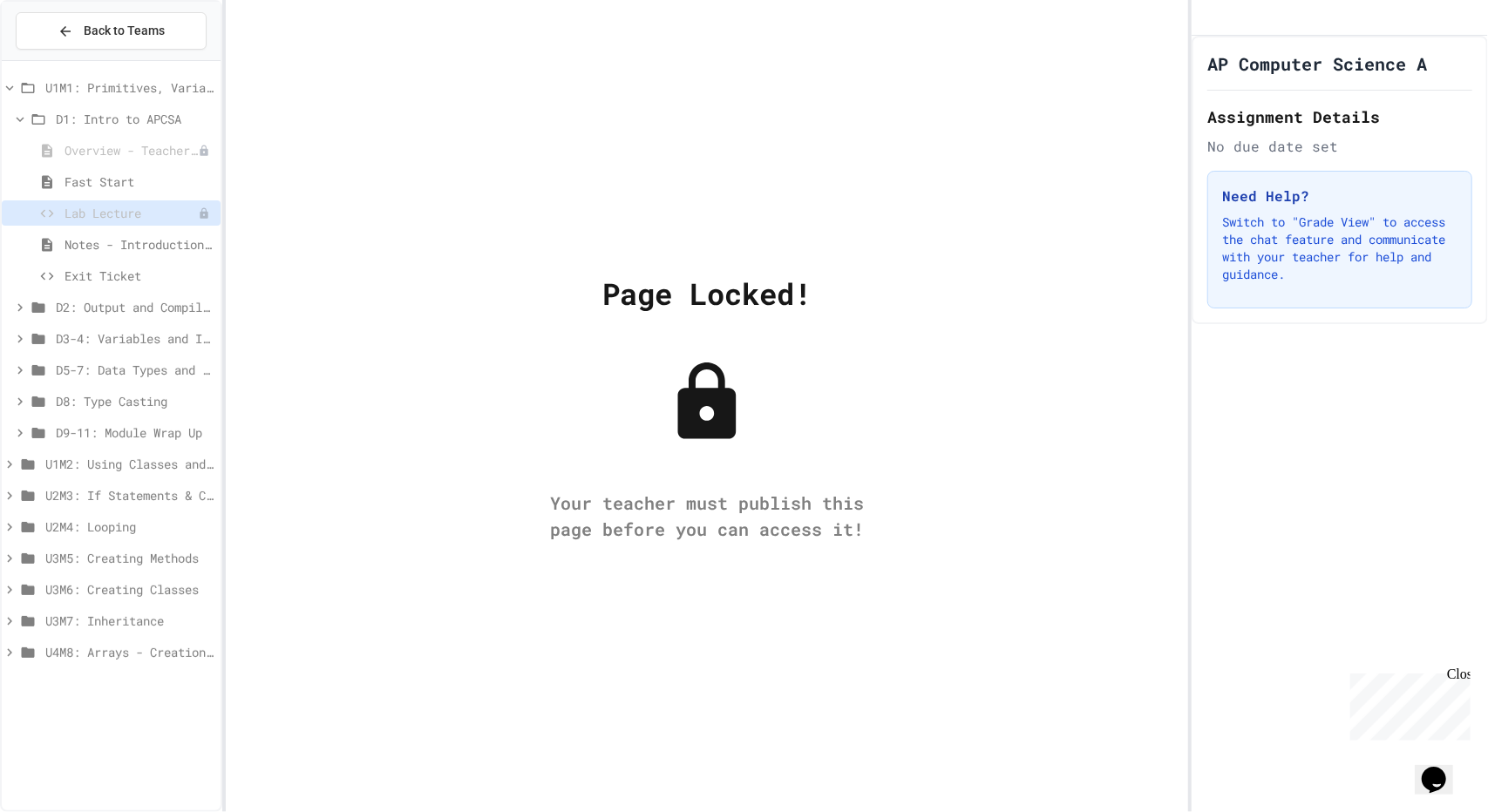click on "Notes - Introduction to Java Programming" at bounding box center (139, 244) 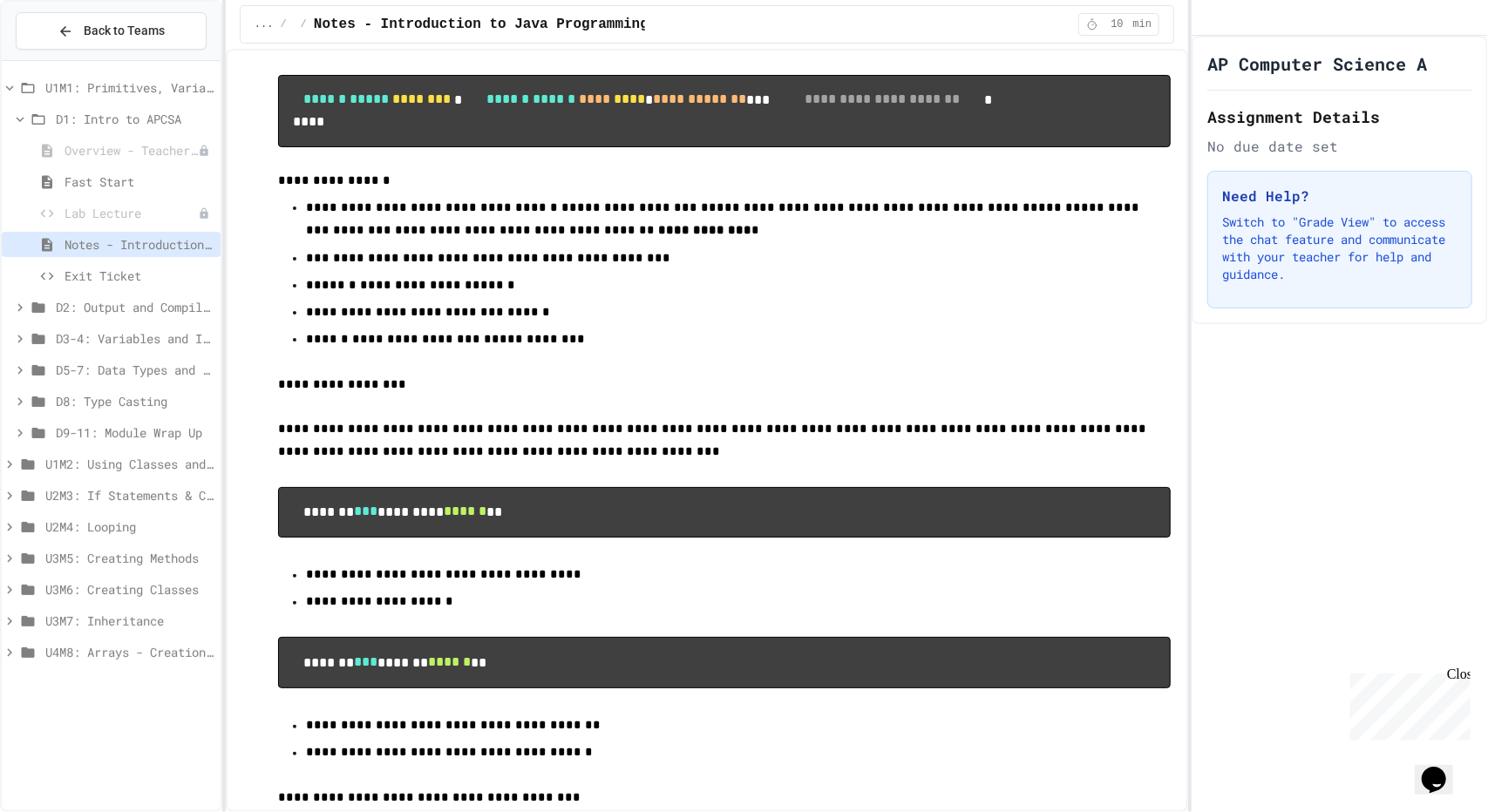 scroll, scrollTop: 213, scrollLeft: 0, axis: vertical 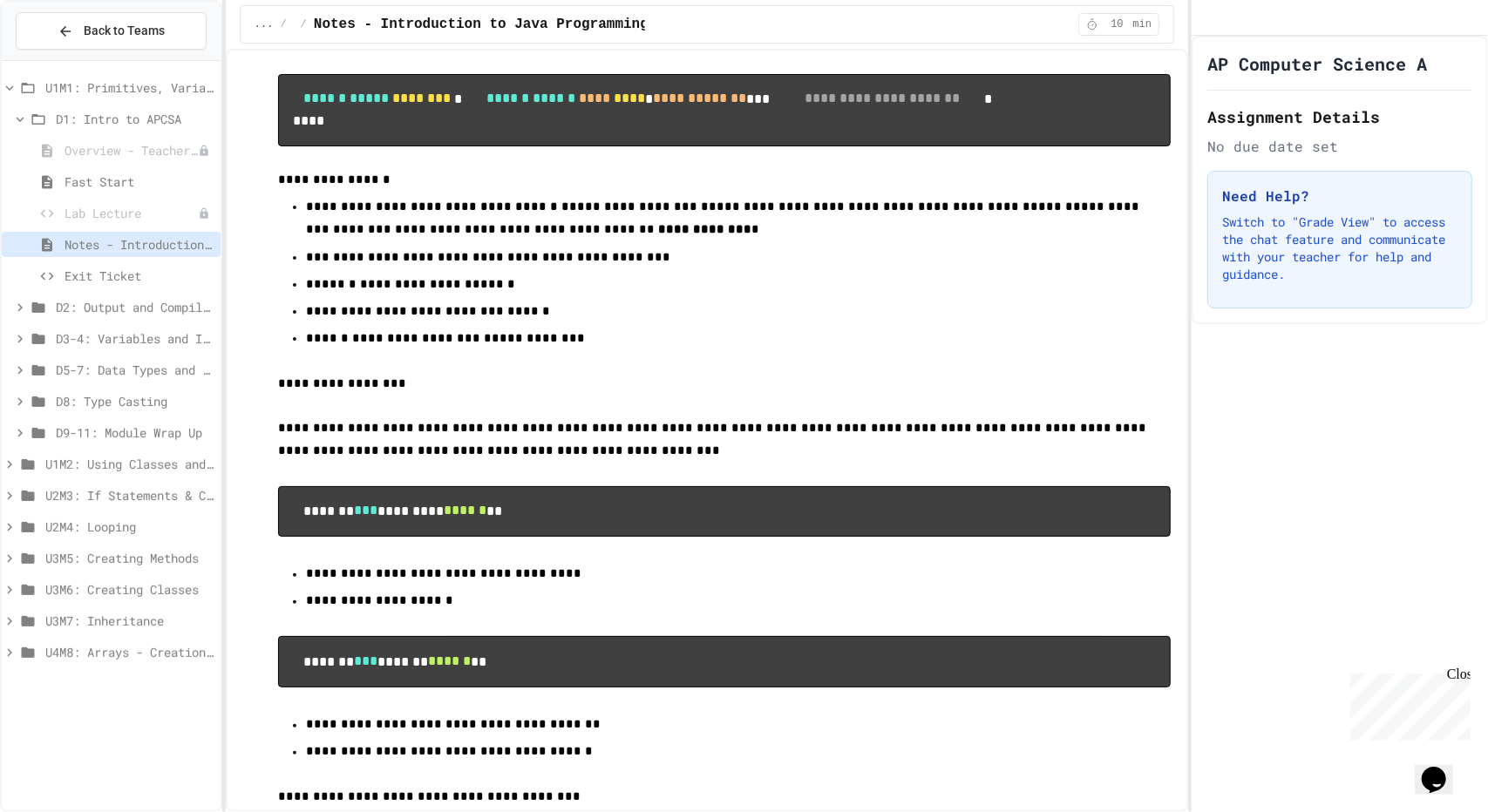 click on "**********" at bounding box center (724, 219) 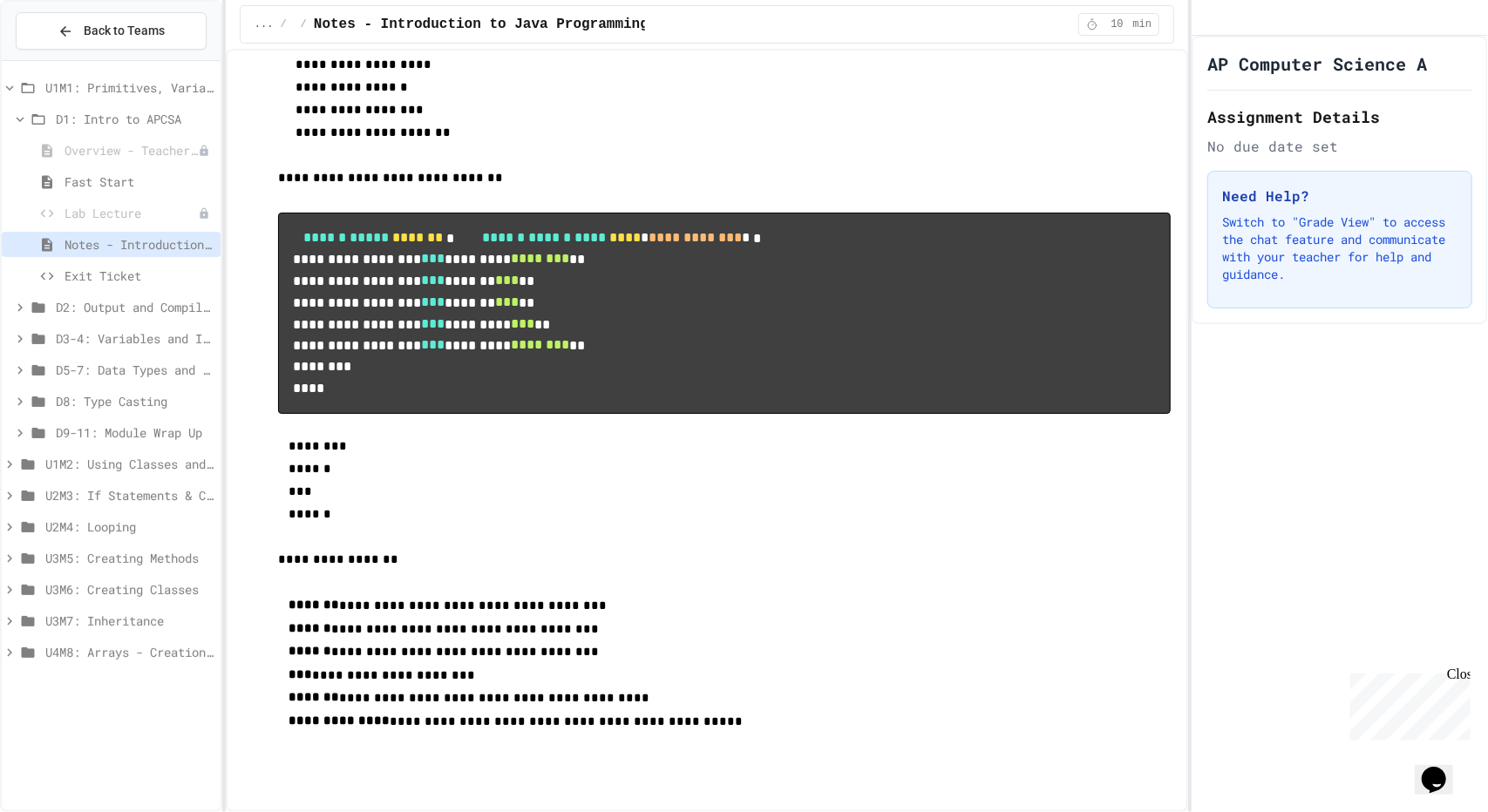 scroll, scrollTop: 1347, scrollLeft: 0, axis: vertical 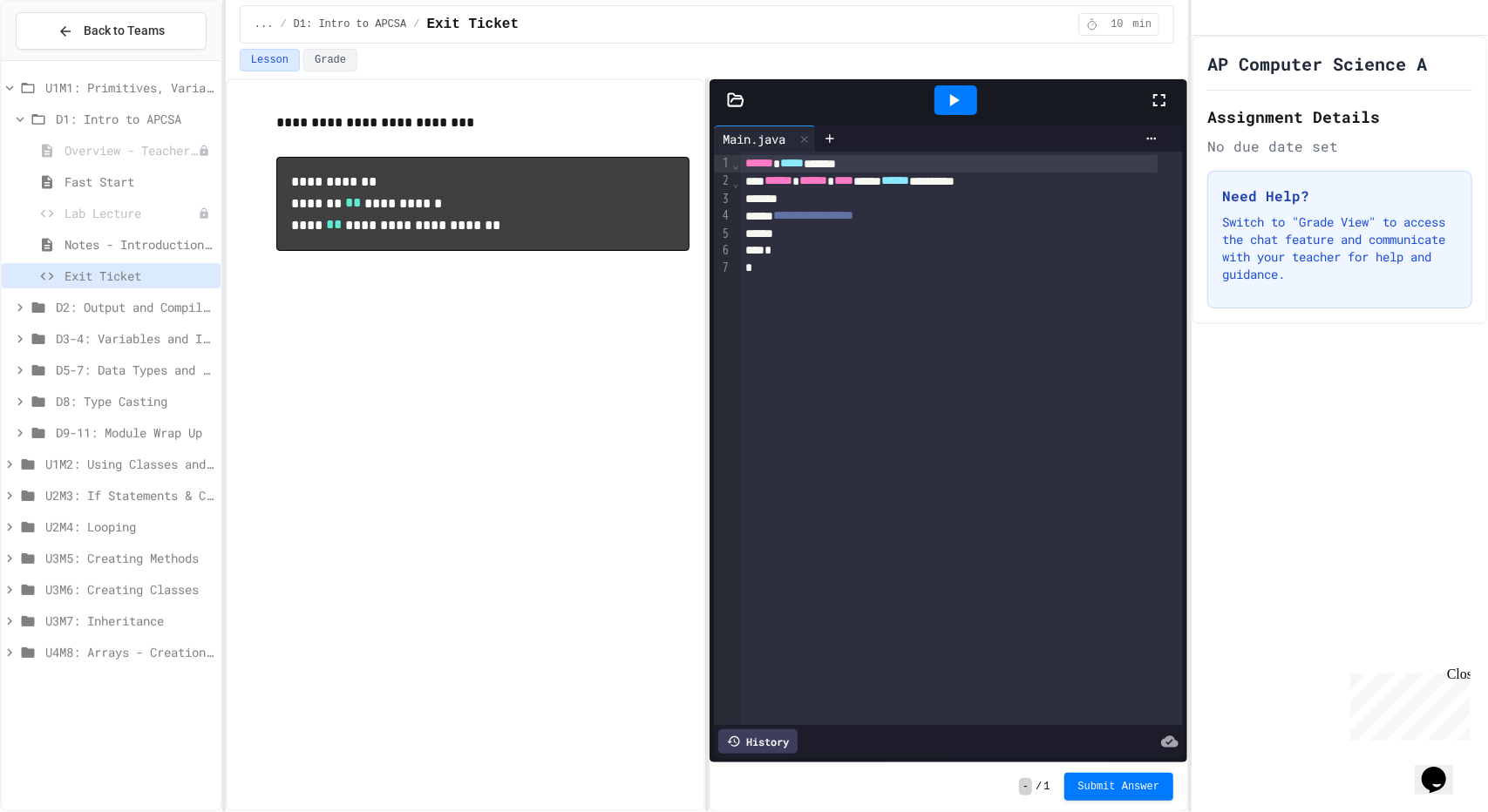 click at bounding box center (948, 234) 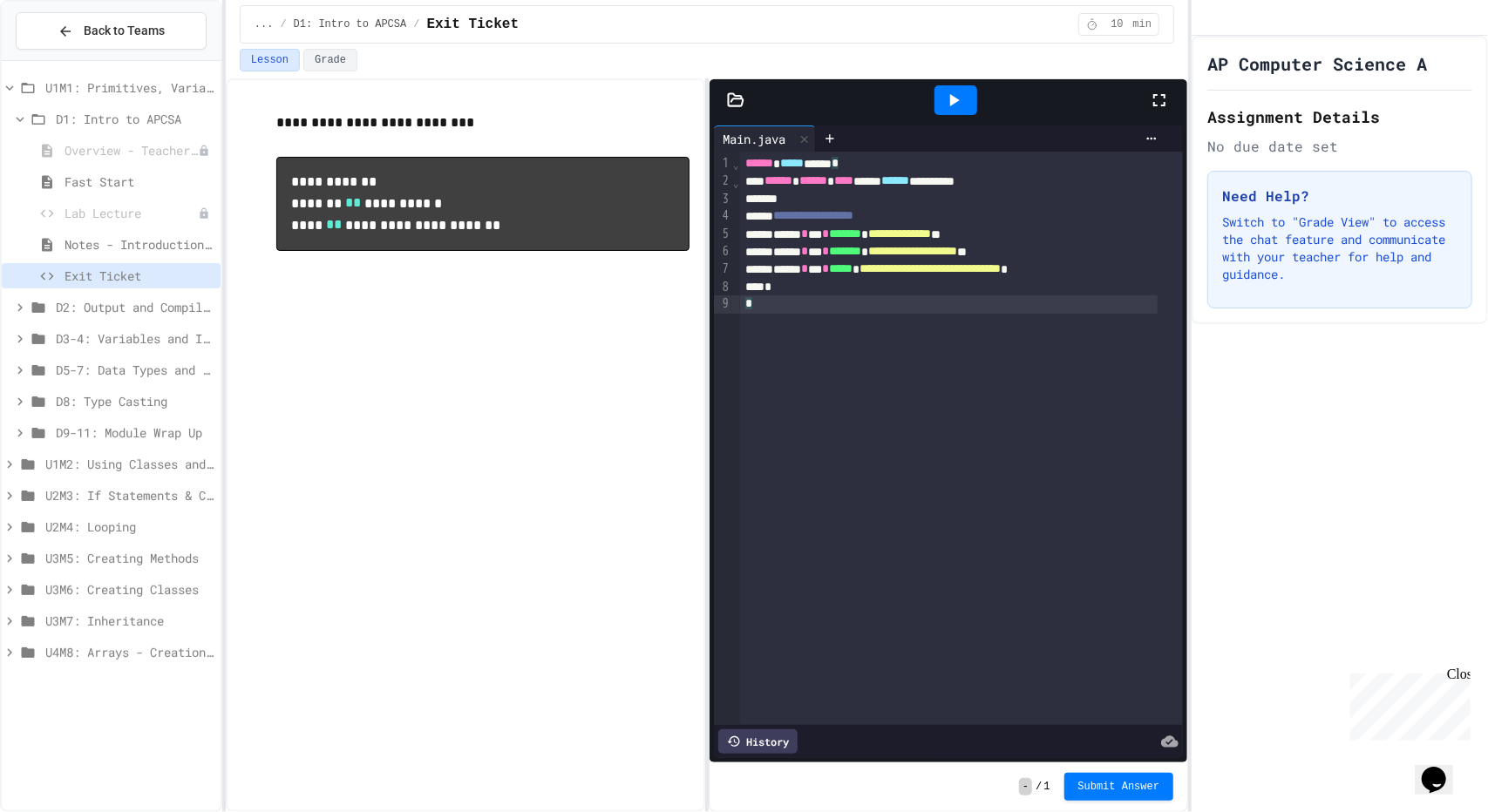 click on "*" at bounding box center (948, 288) 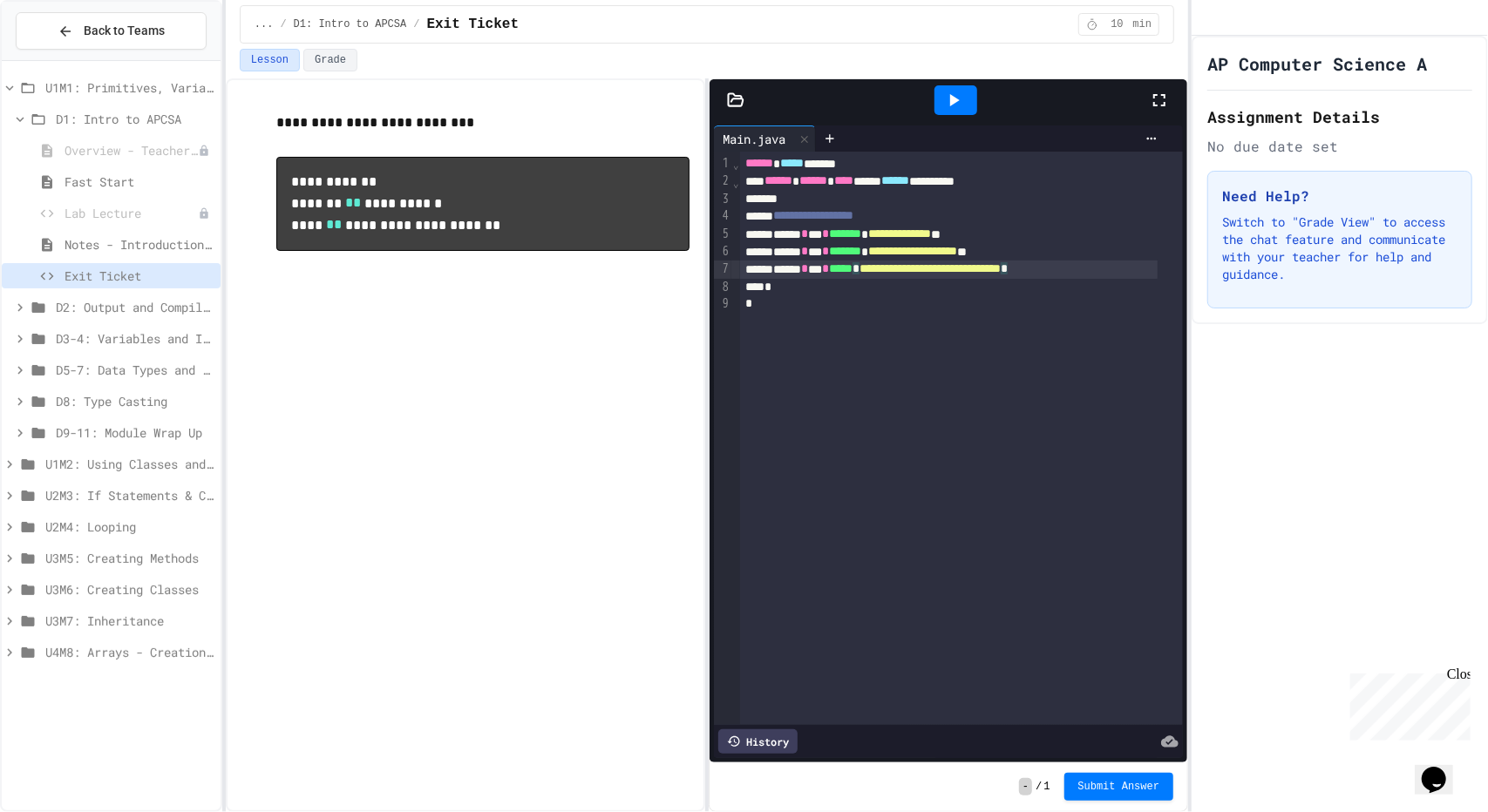 click on "**********" at bounding box center [948, 269] 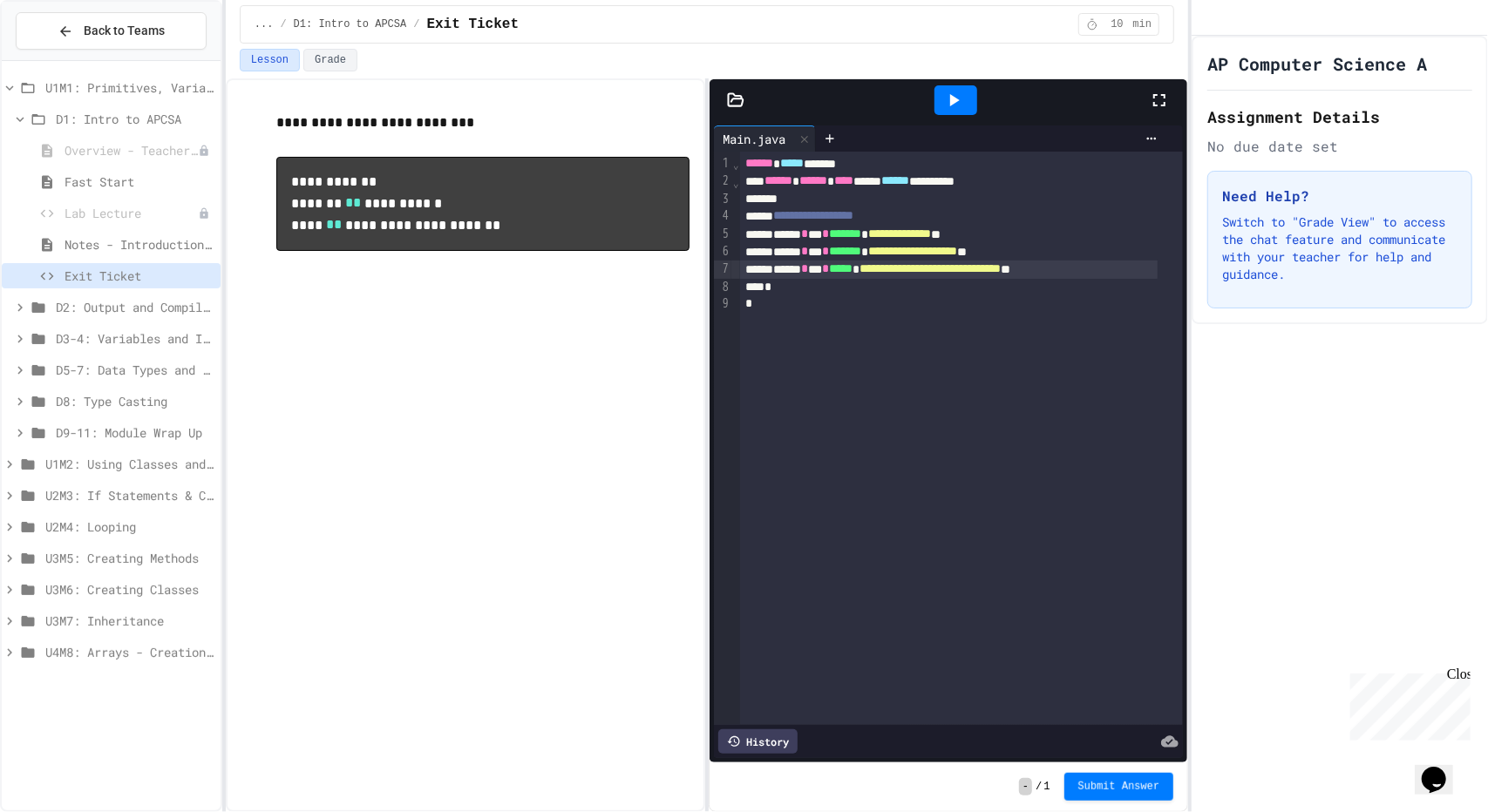 click on "Submit Answer" at bounding box center [1119, 787] 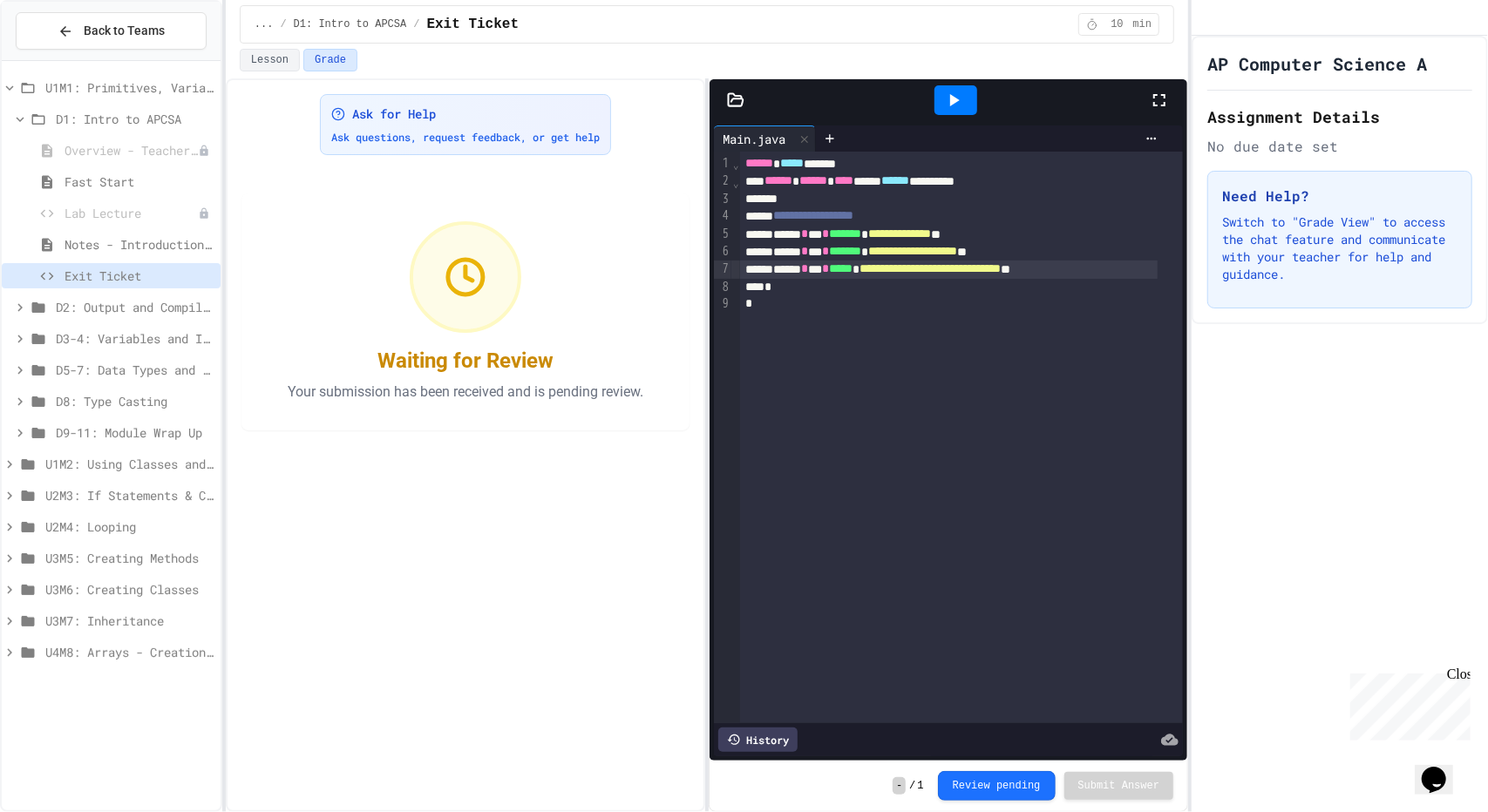click on "D2: Output and Compiling Code" at bounding box center [134, 307] 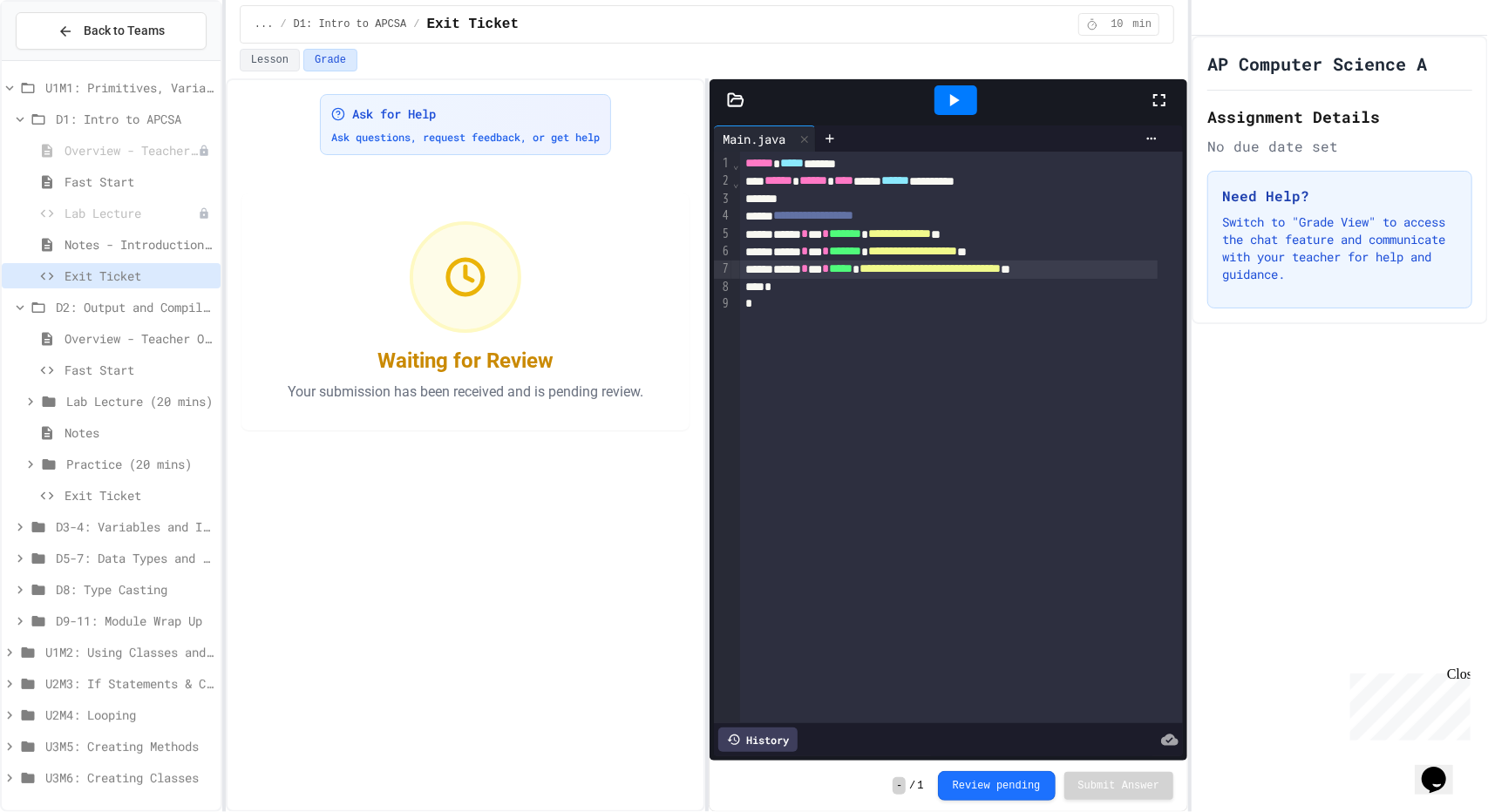click on "Overview - Teacher Only" at bounding box center (139, 338) 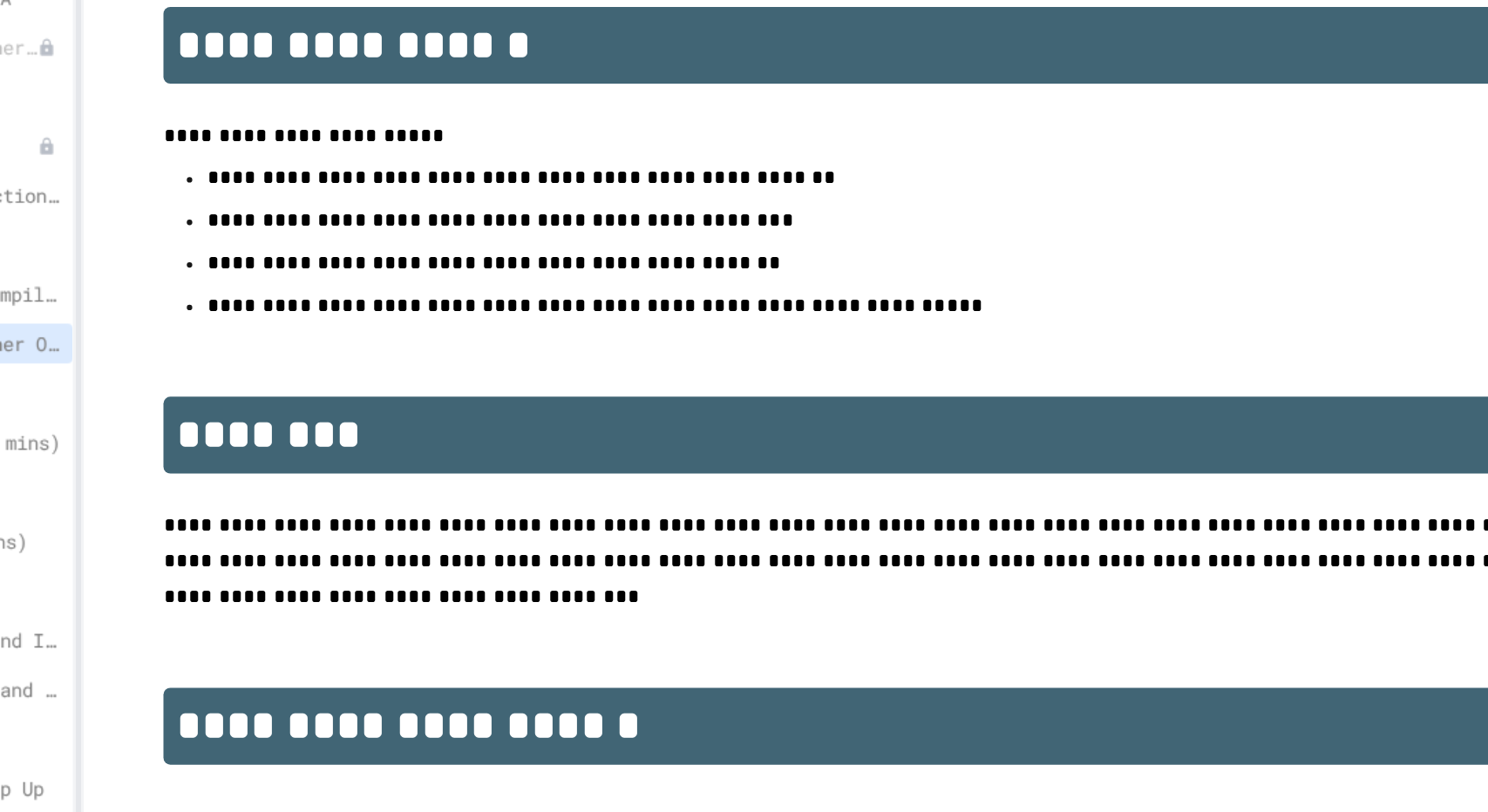 scroll, scrollTop: 0, scrollLeft: 0, axis: both 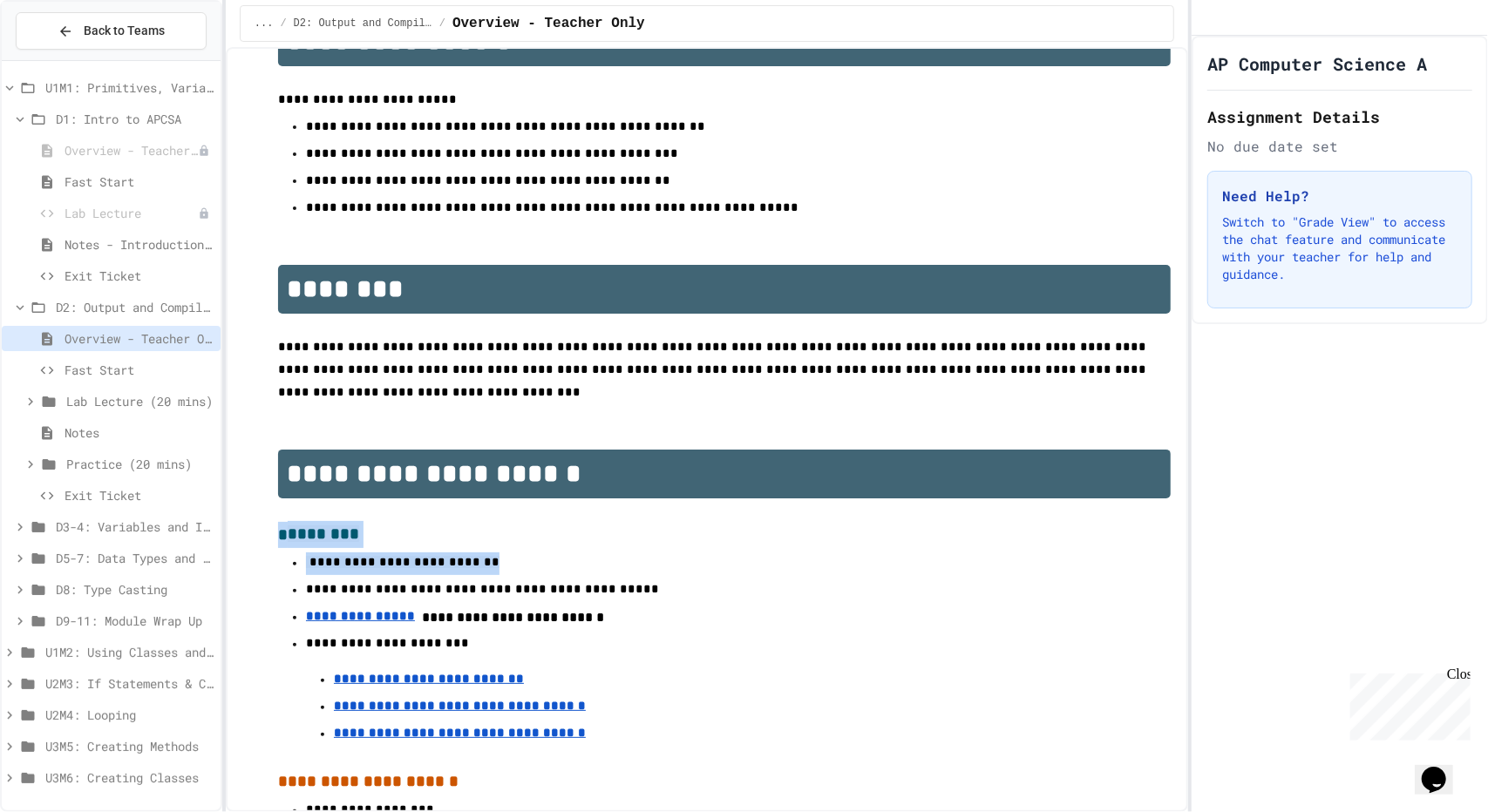 drag, startPoint x: 502, startPoint y: 543, endPoint x: 268, endPoint y: 524, distance: 234.7701 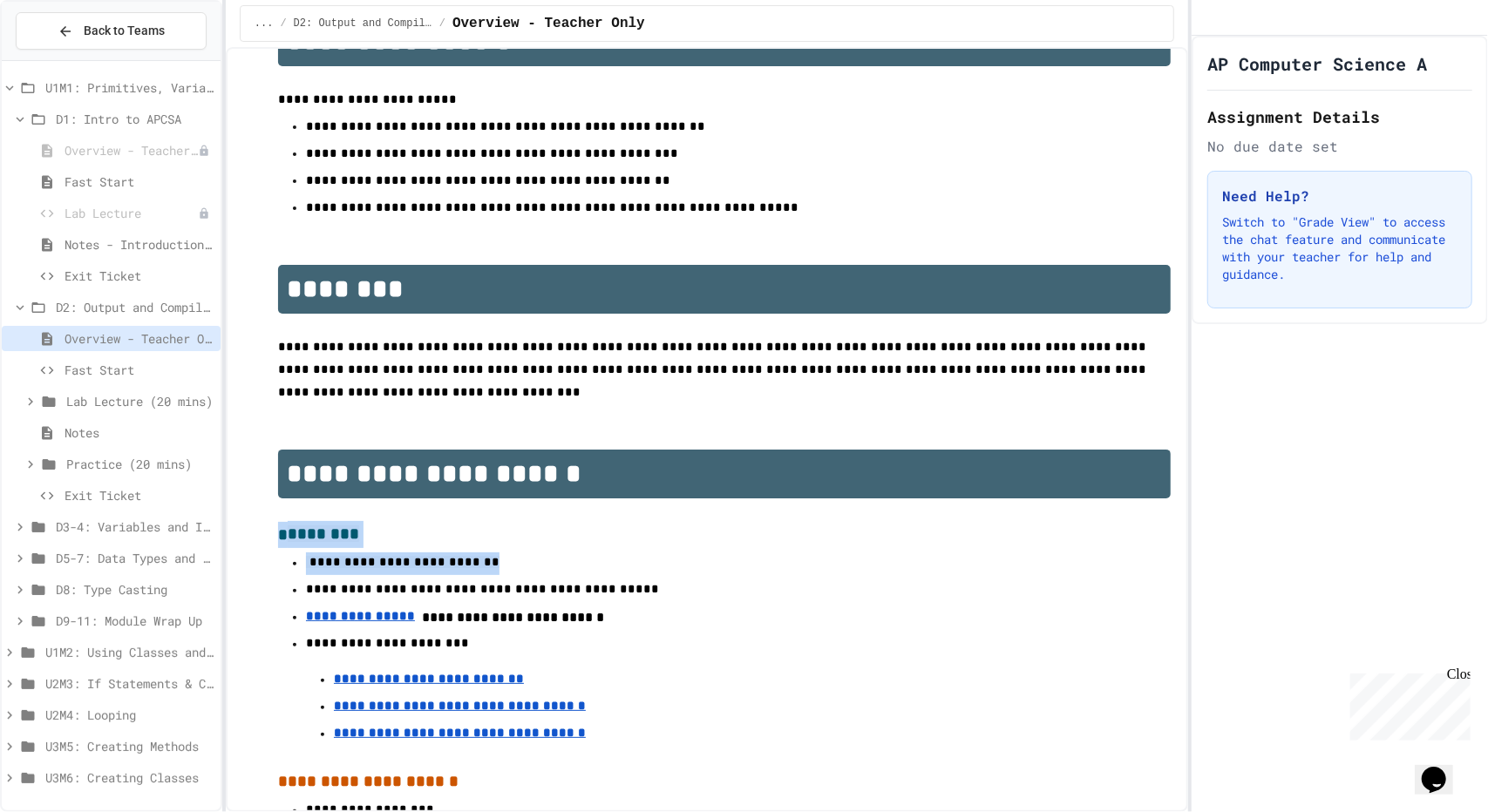 click on "**********" at bounding box center (707, 890) 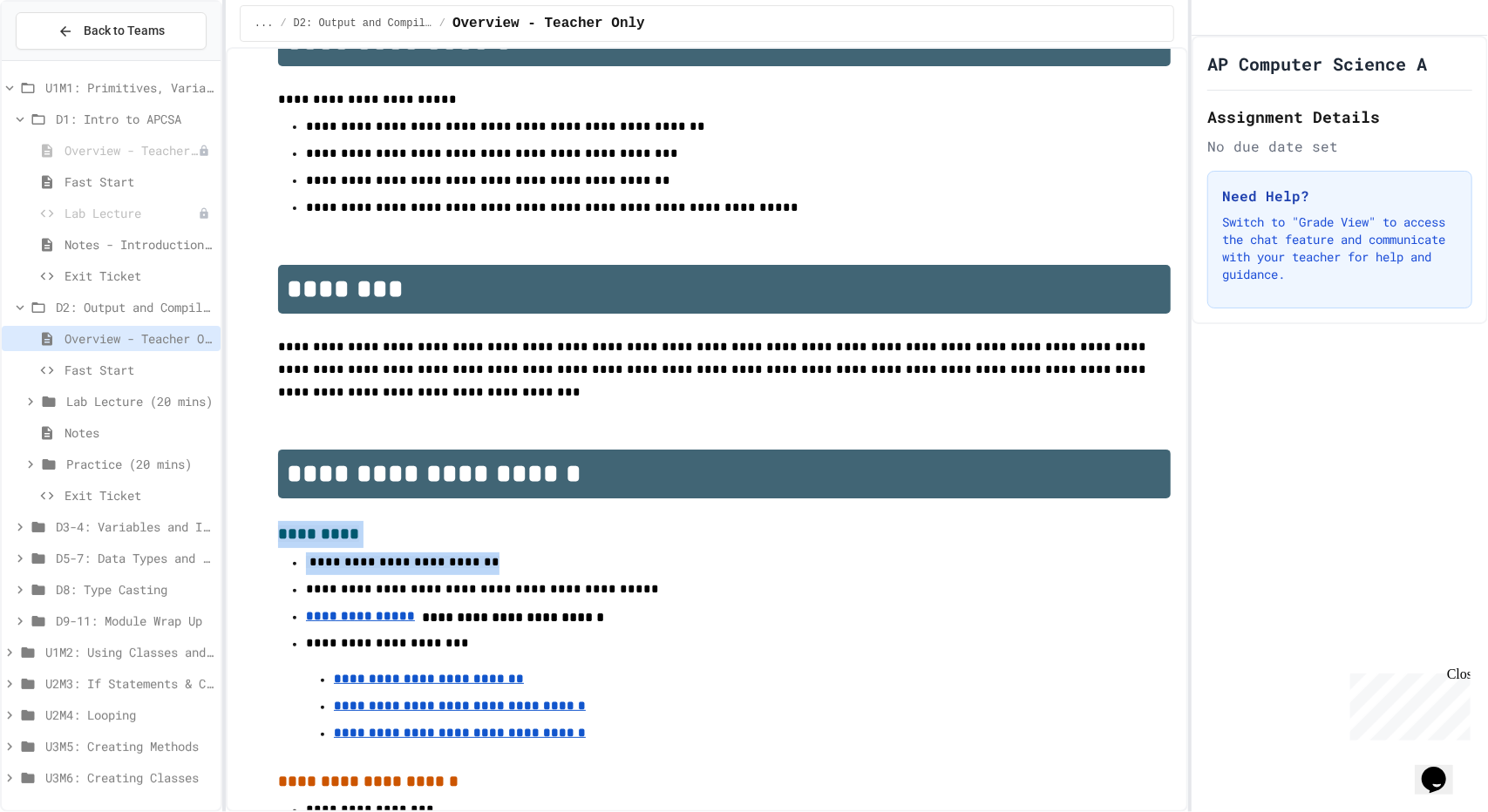 click on "*********" at bounding box center (724, 534) 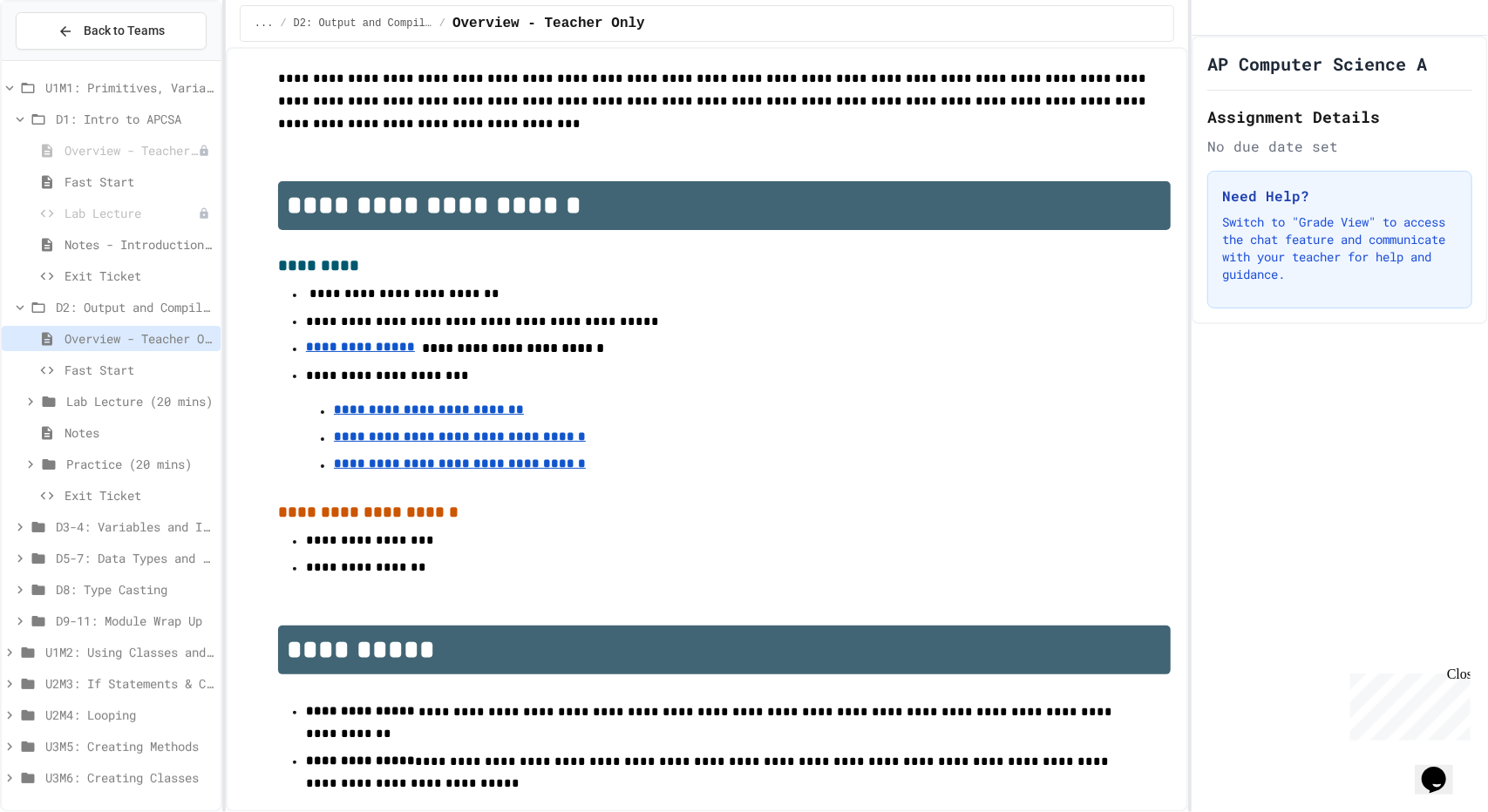 scroll, scrollTop: 350, scrollLeft: 0, axis: vertical 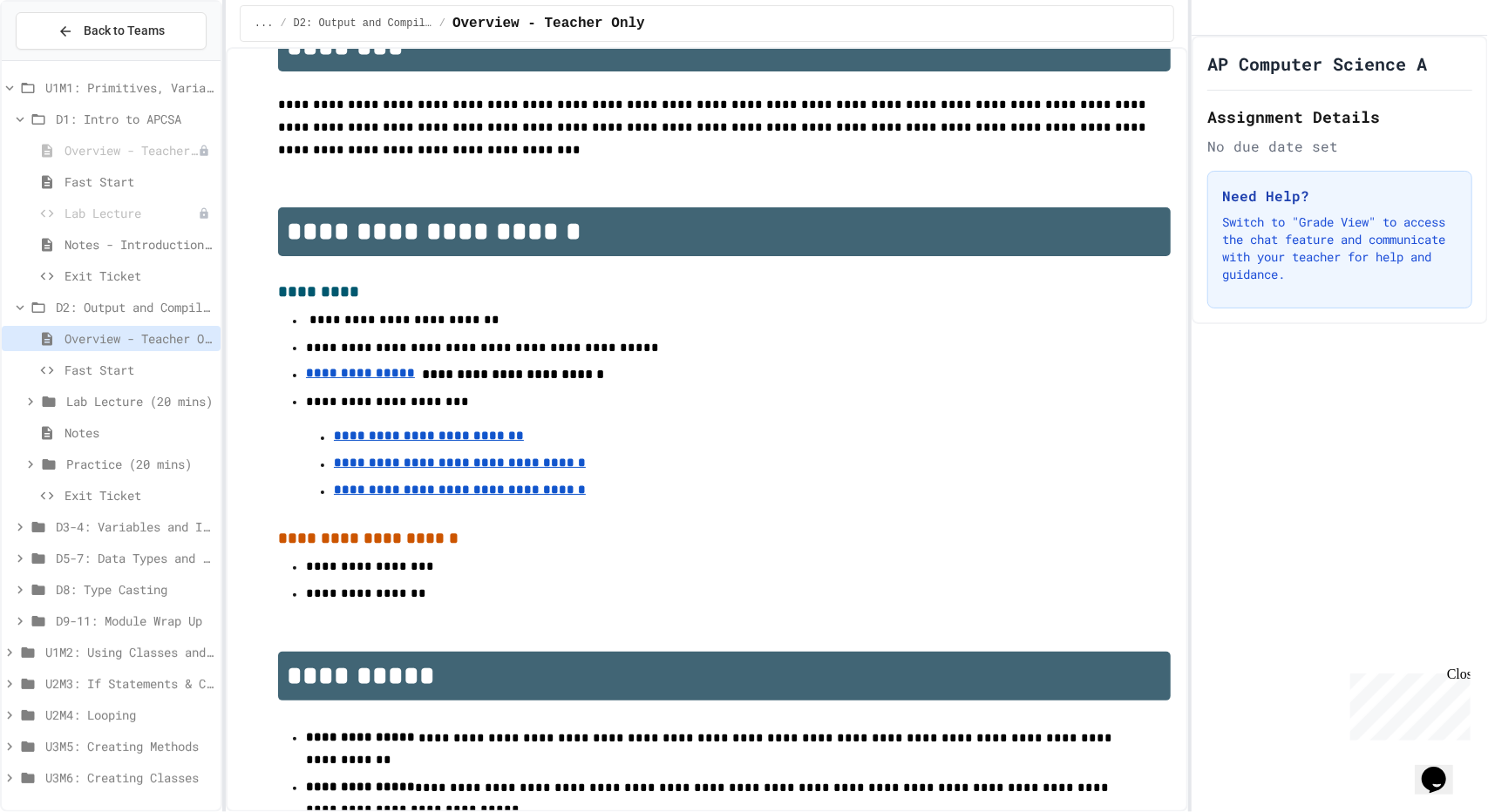 click on "**********" at bounding box center (724, 405) 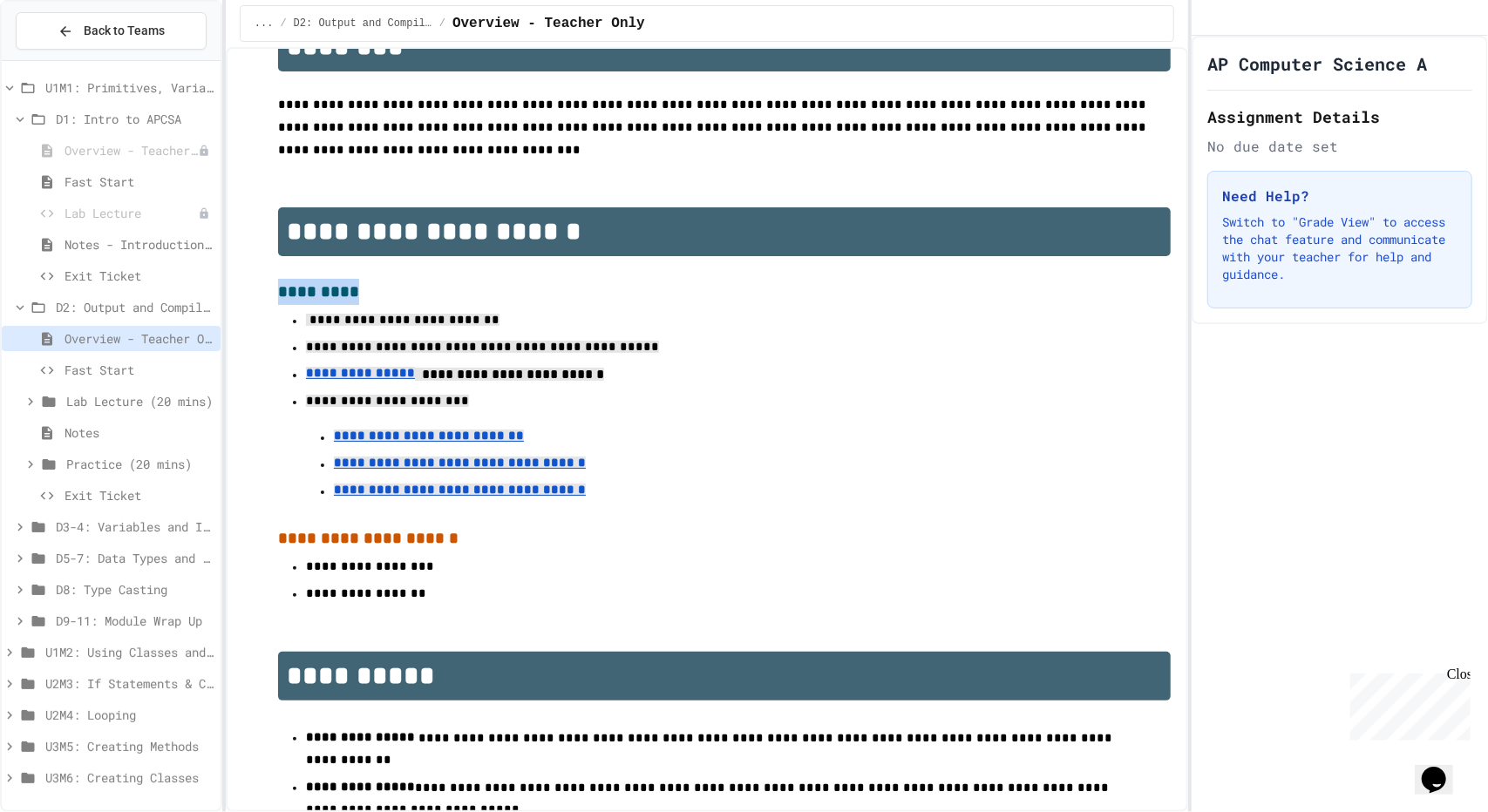 click on "**********" at bounding box center [724, 375] 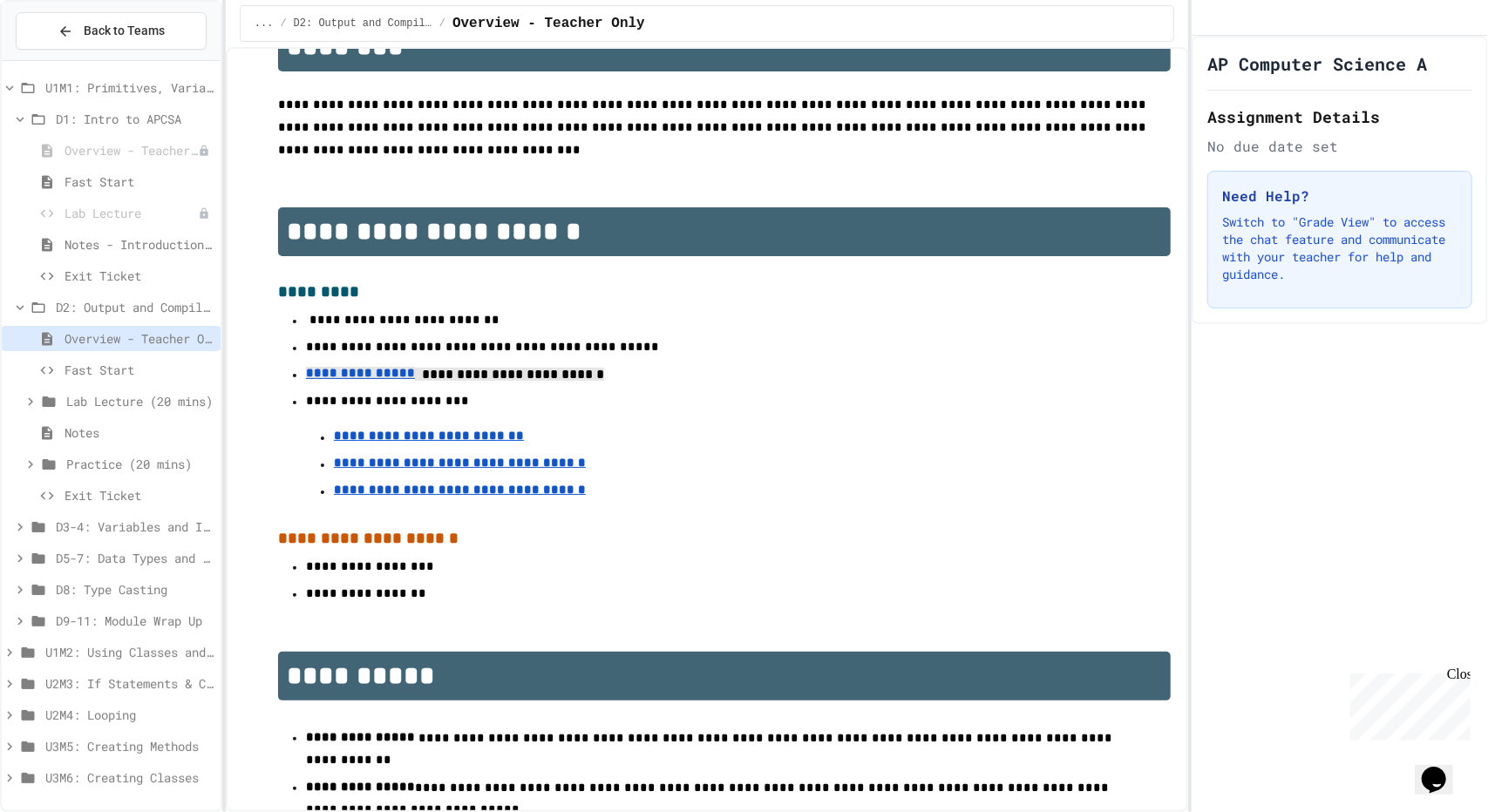 click on "**********" at bounding box center (360, 373) 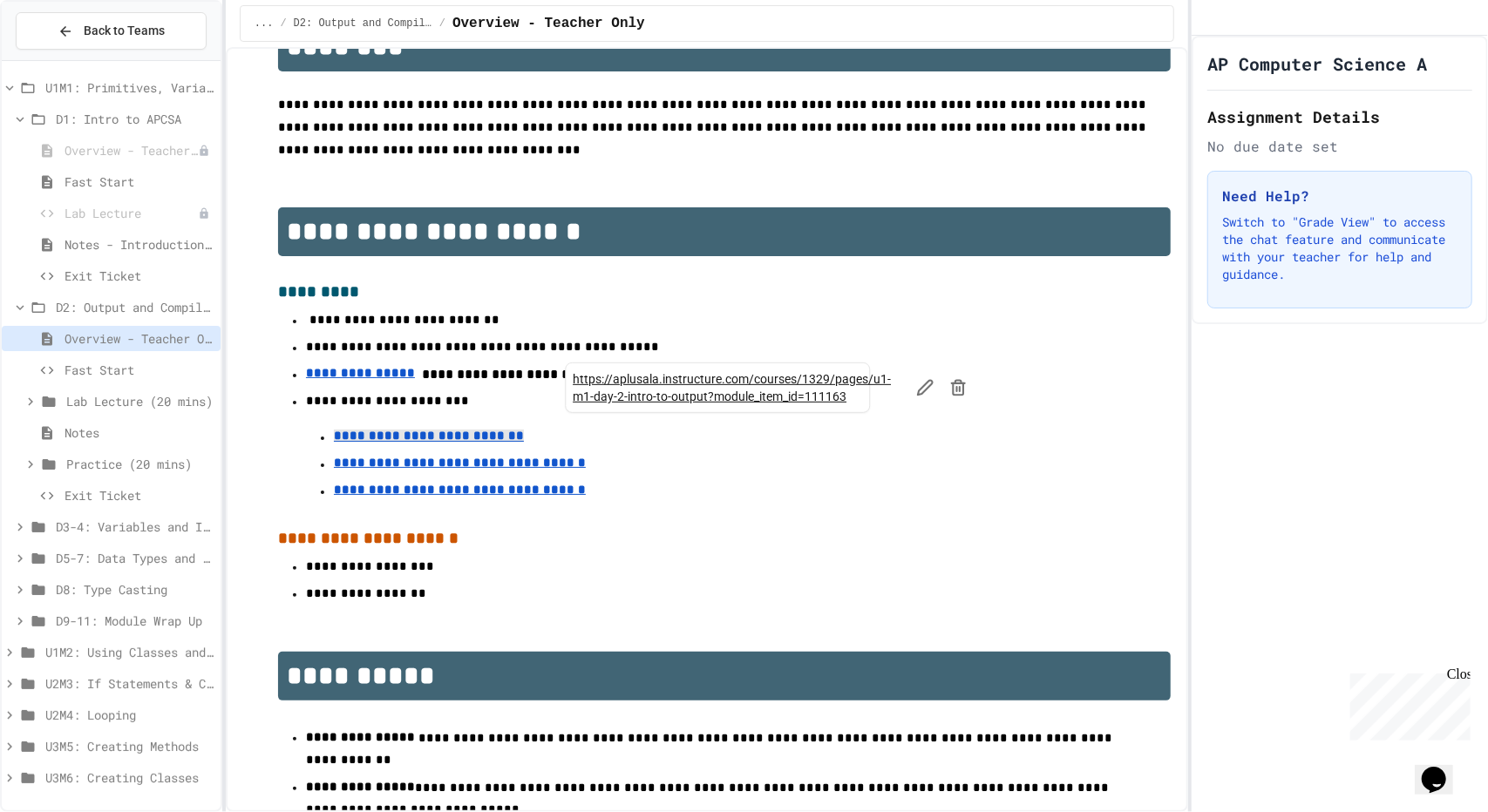 click on "**********" at bounding box center (459, 463) 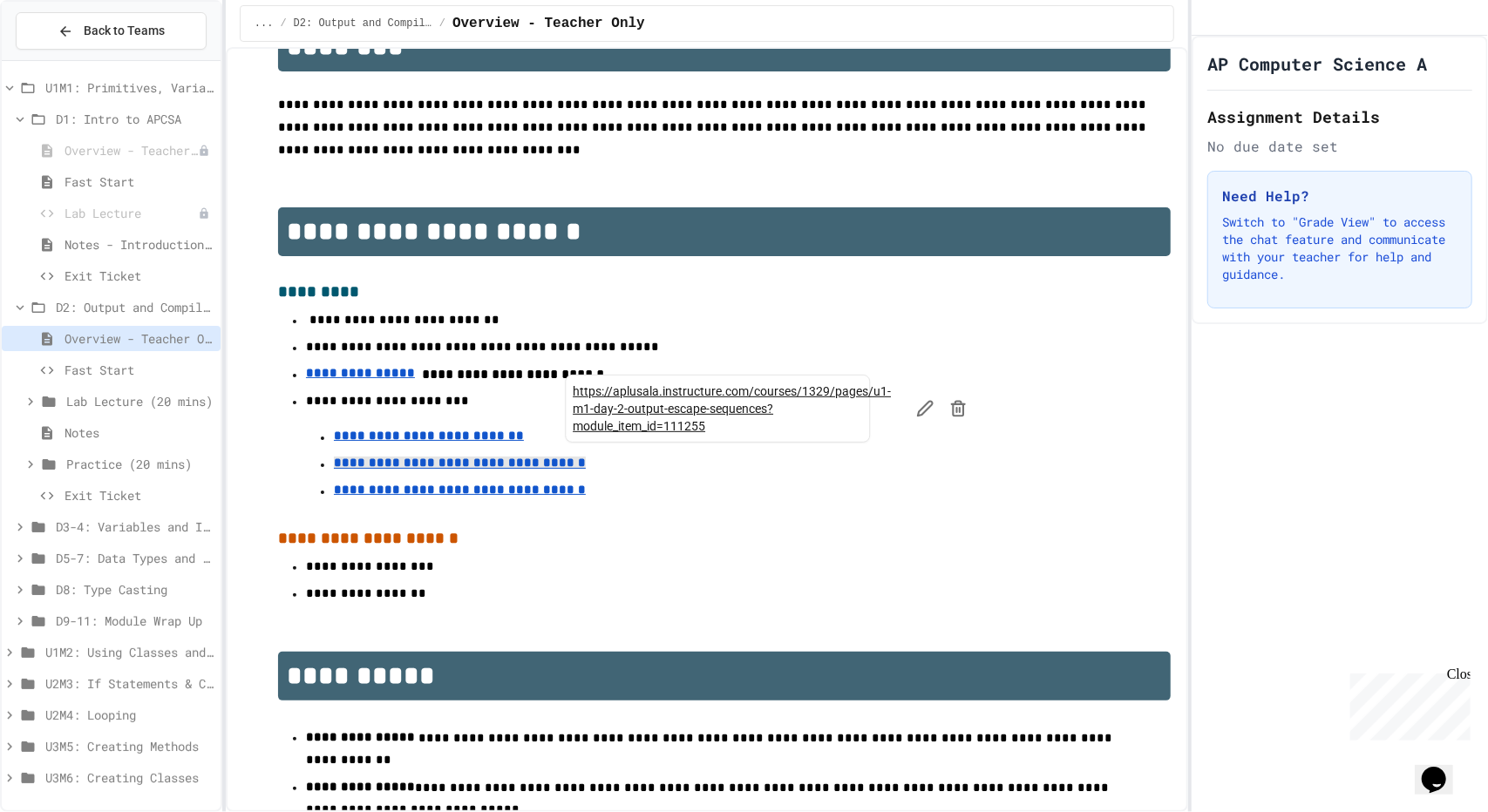 click on "**********" at bounding box center (724, 491) 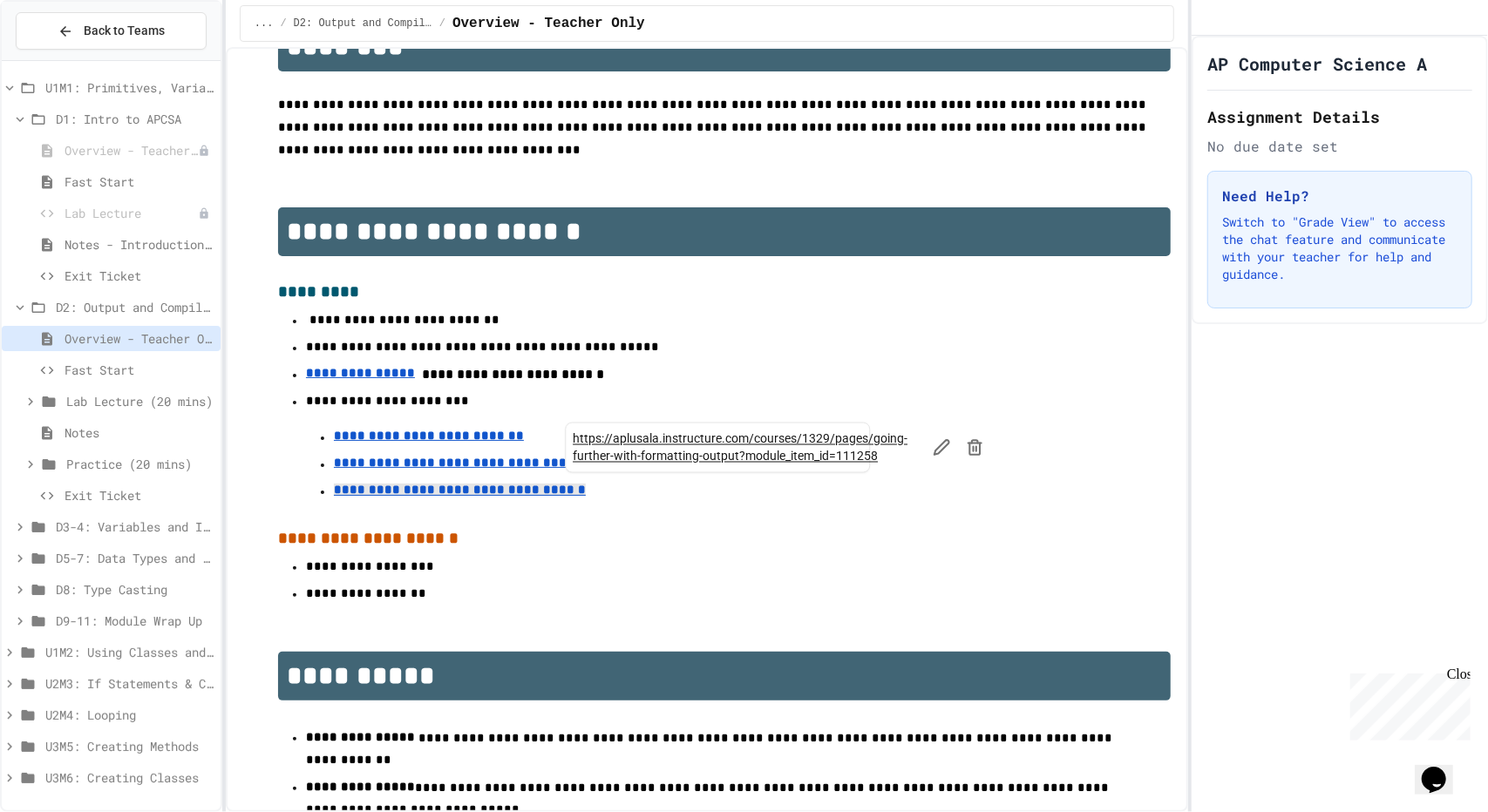 click on "**********" at bounding box center [459, 490] 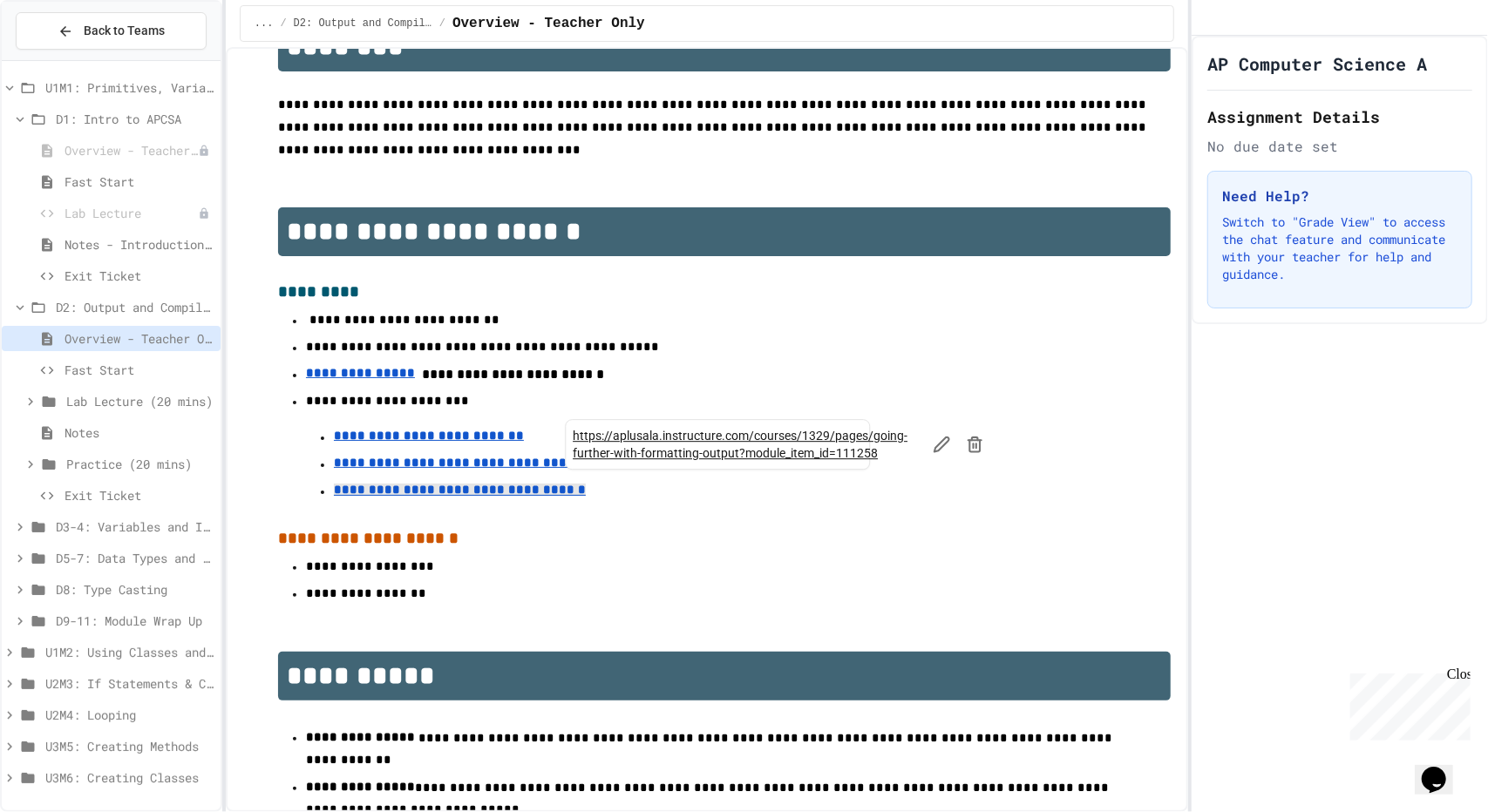 click on "**********" at bounding box center (724, 321) 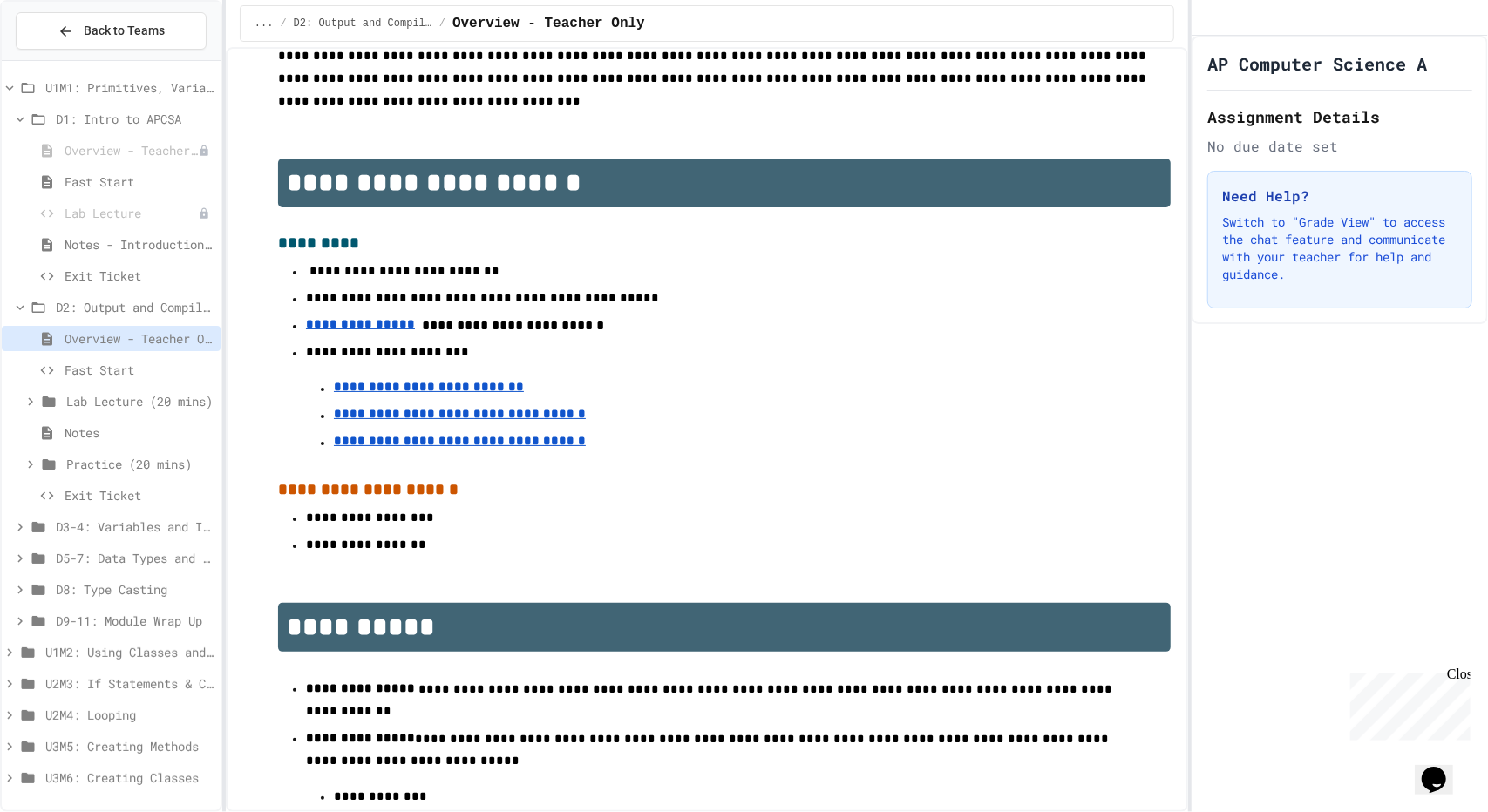 scroll, scrollTop: 399, scrollLeft: 0, axis: vertical 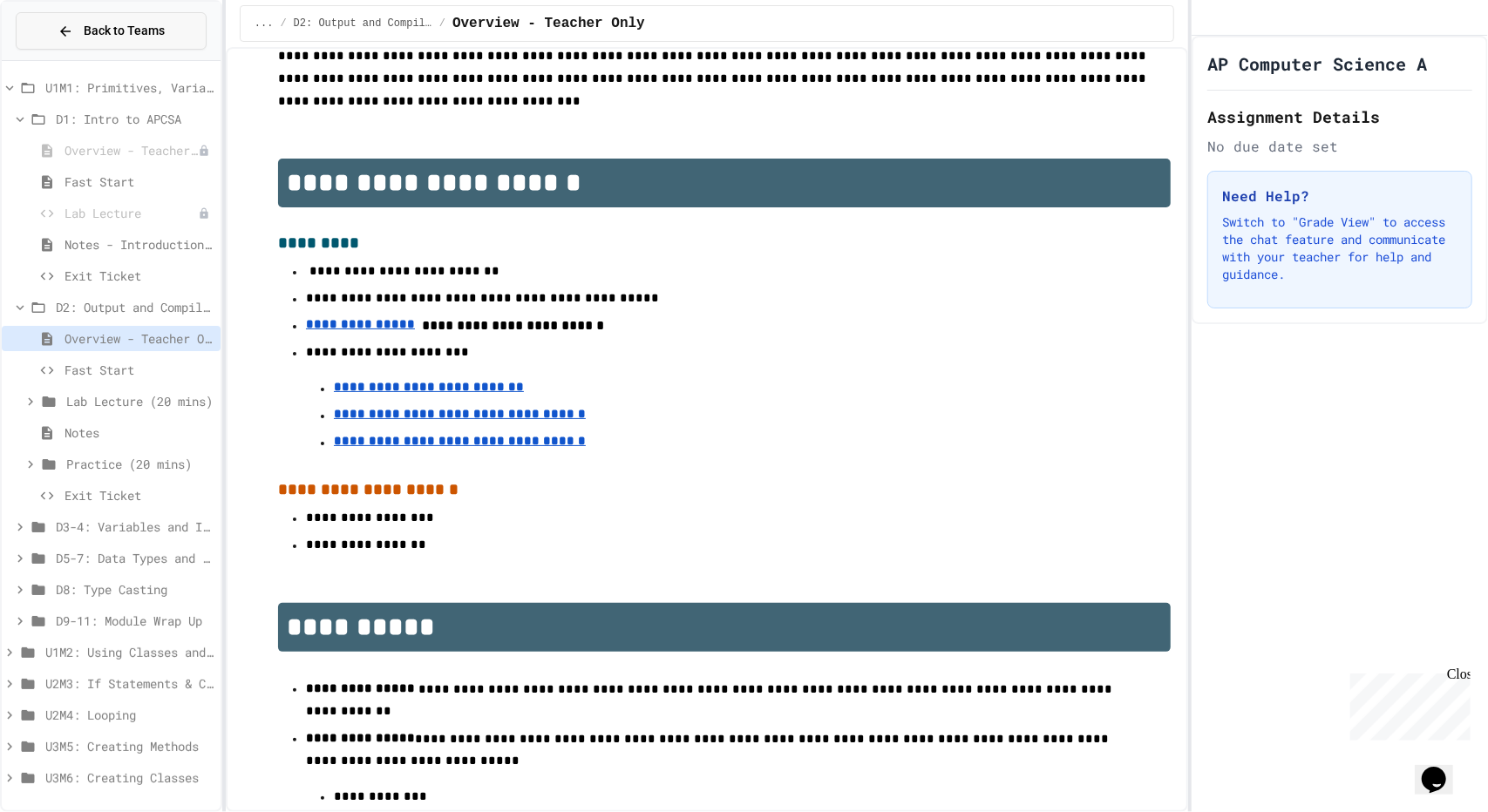 click on "Back to Teams" at bounding box center [111, 30] 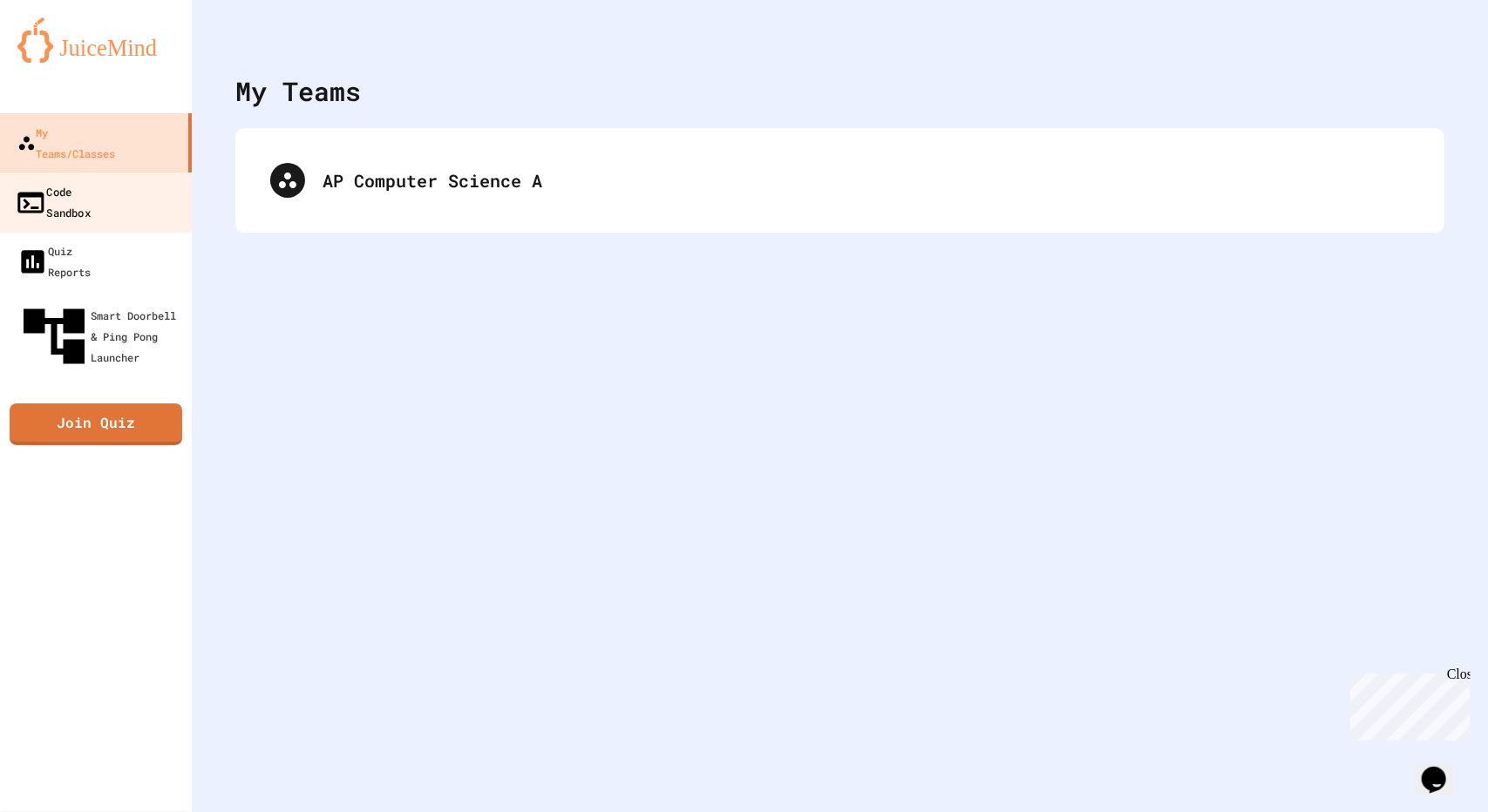 click on "Code Sandbox" at bounding box center (96, 202) 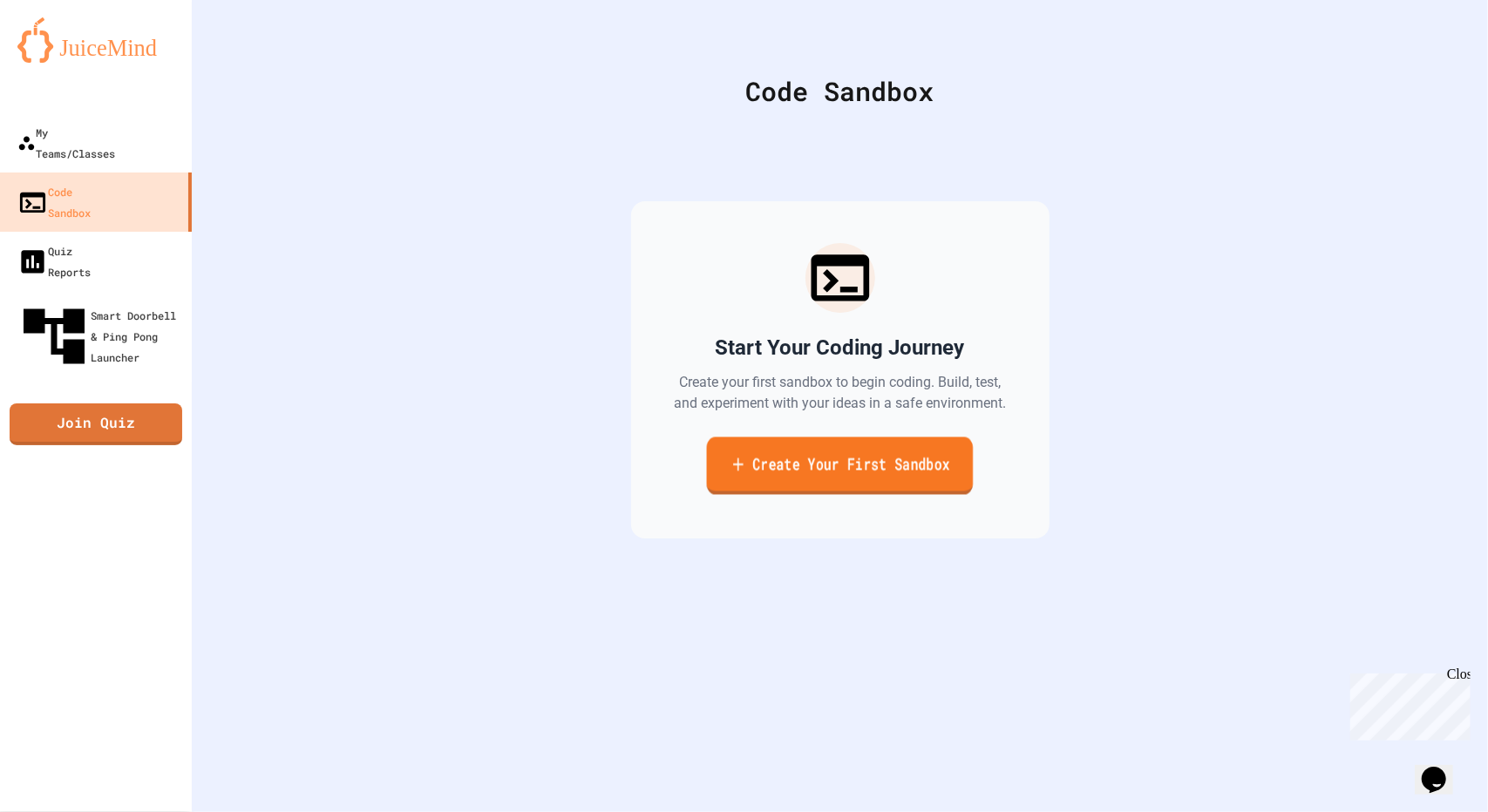 click on "Create Your First Sandbox" at bounding box center (840, 466) 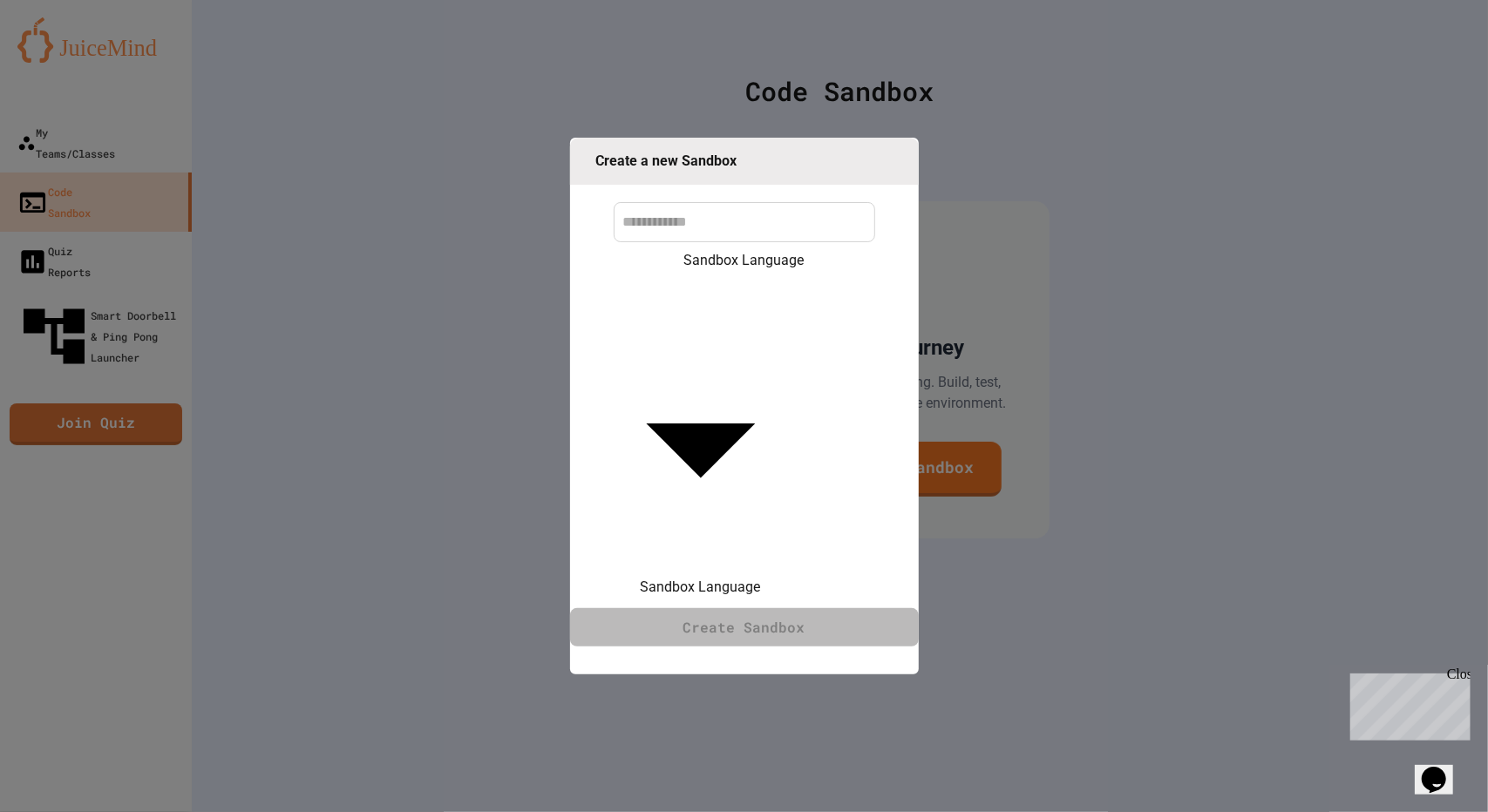 click at bounding box center (744, 222) 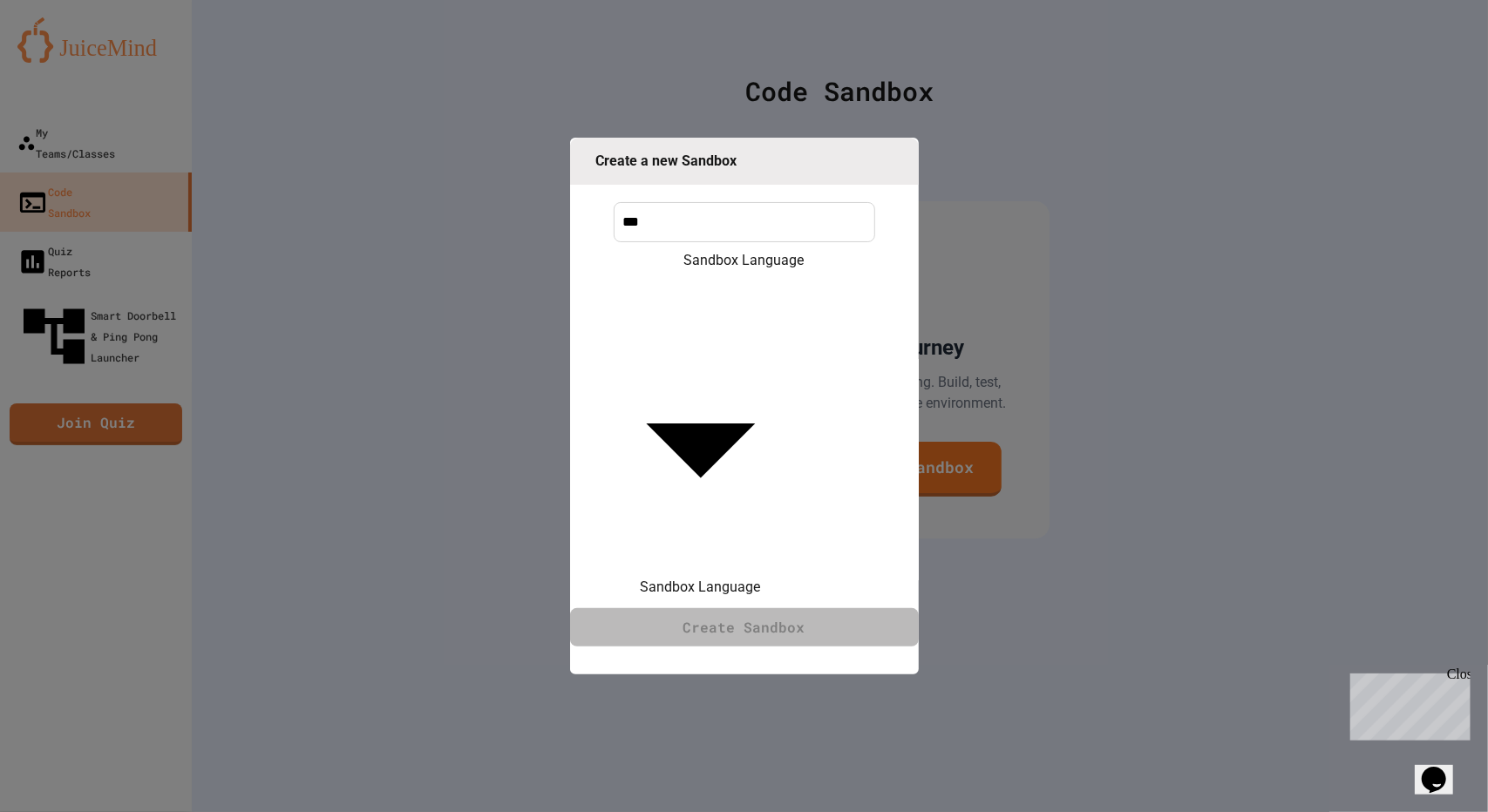 type on "***" 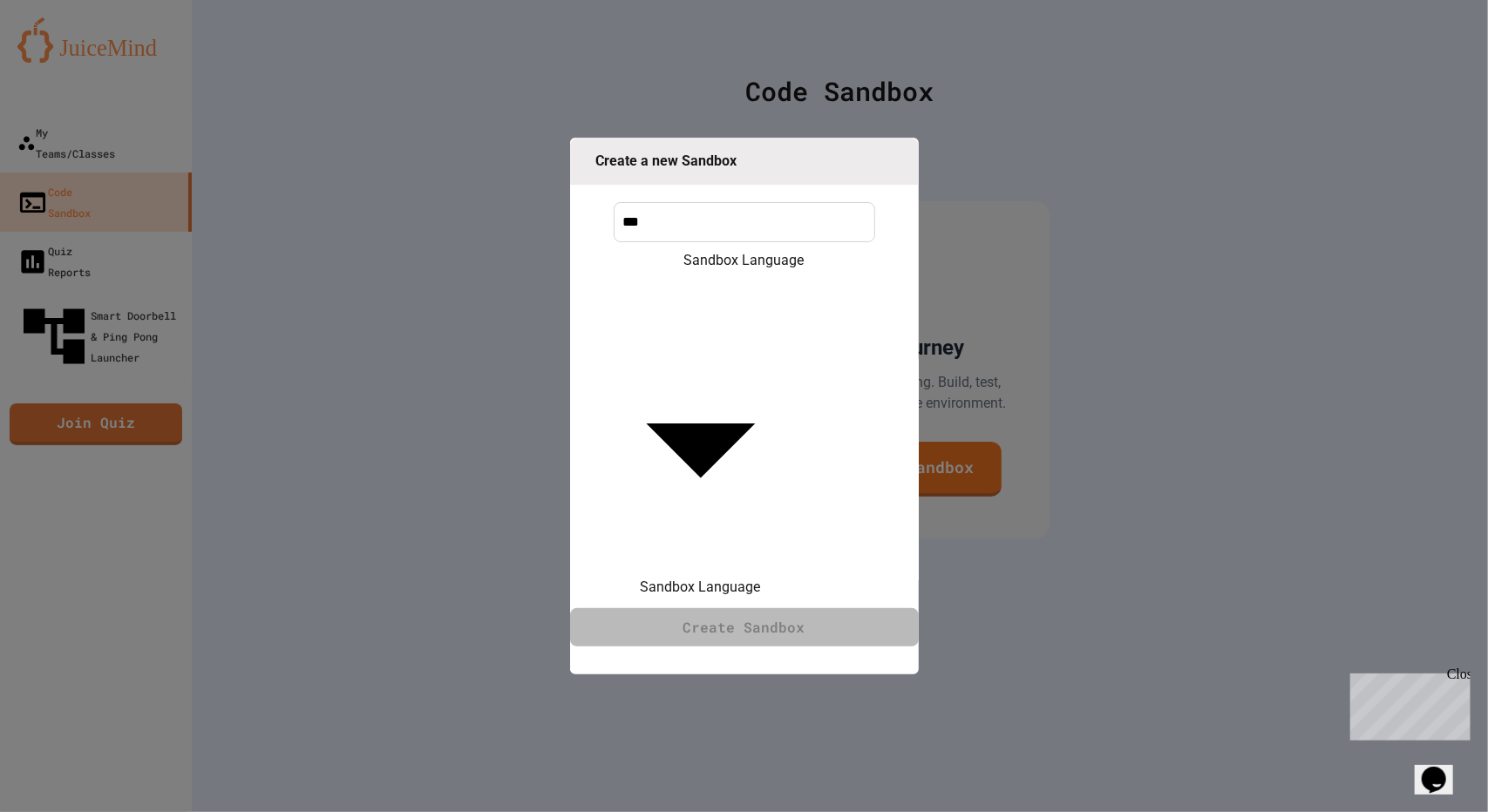 click on "Java" at bounding box center (752, 857) 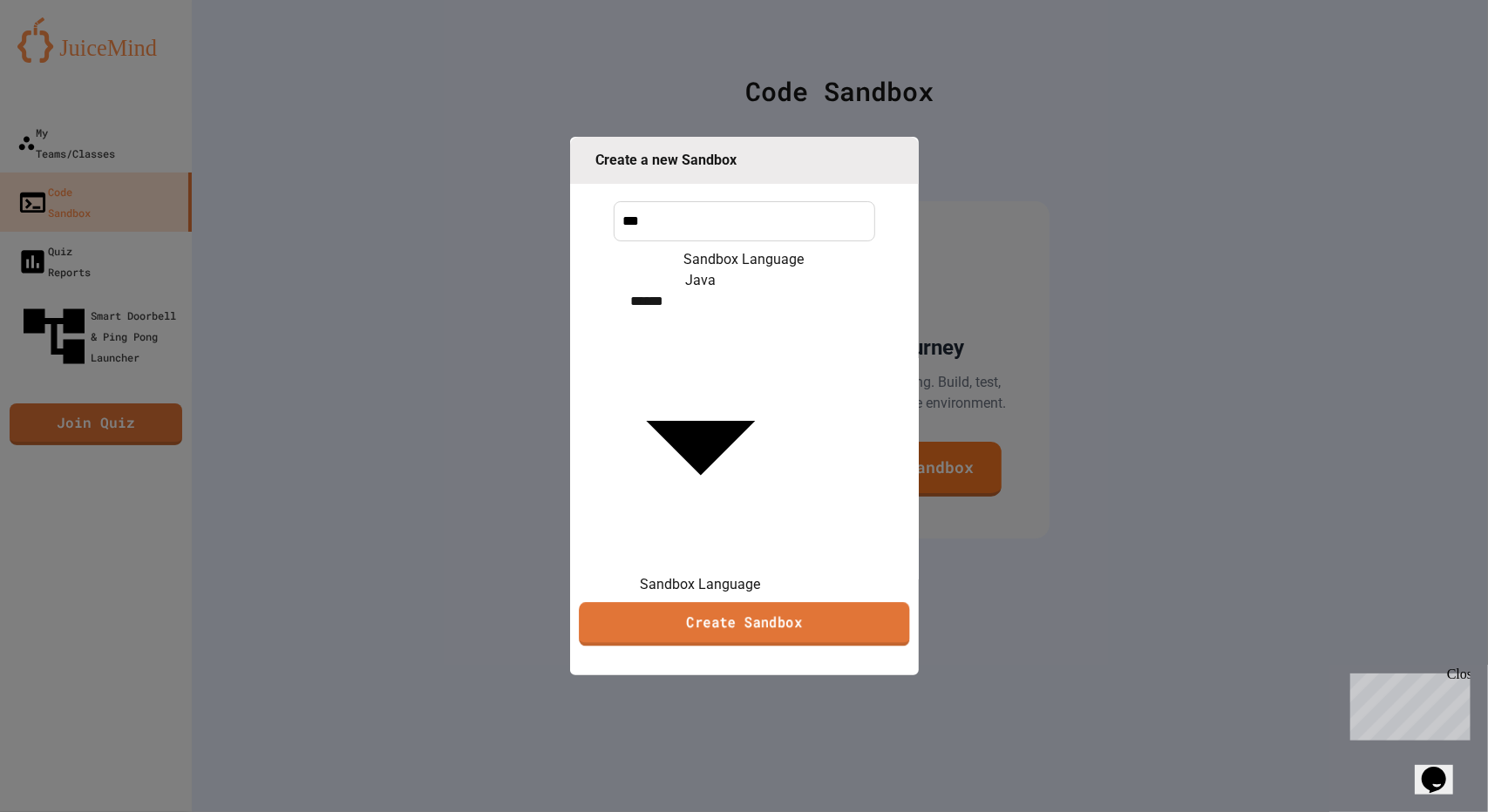 click on "Create Sandbox" at bounding box center [744, 624] 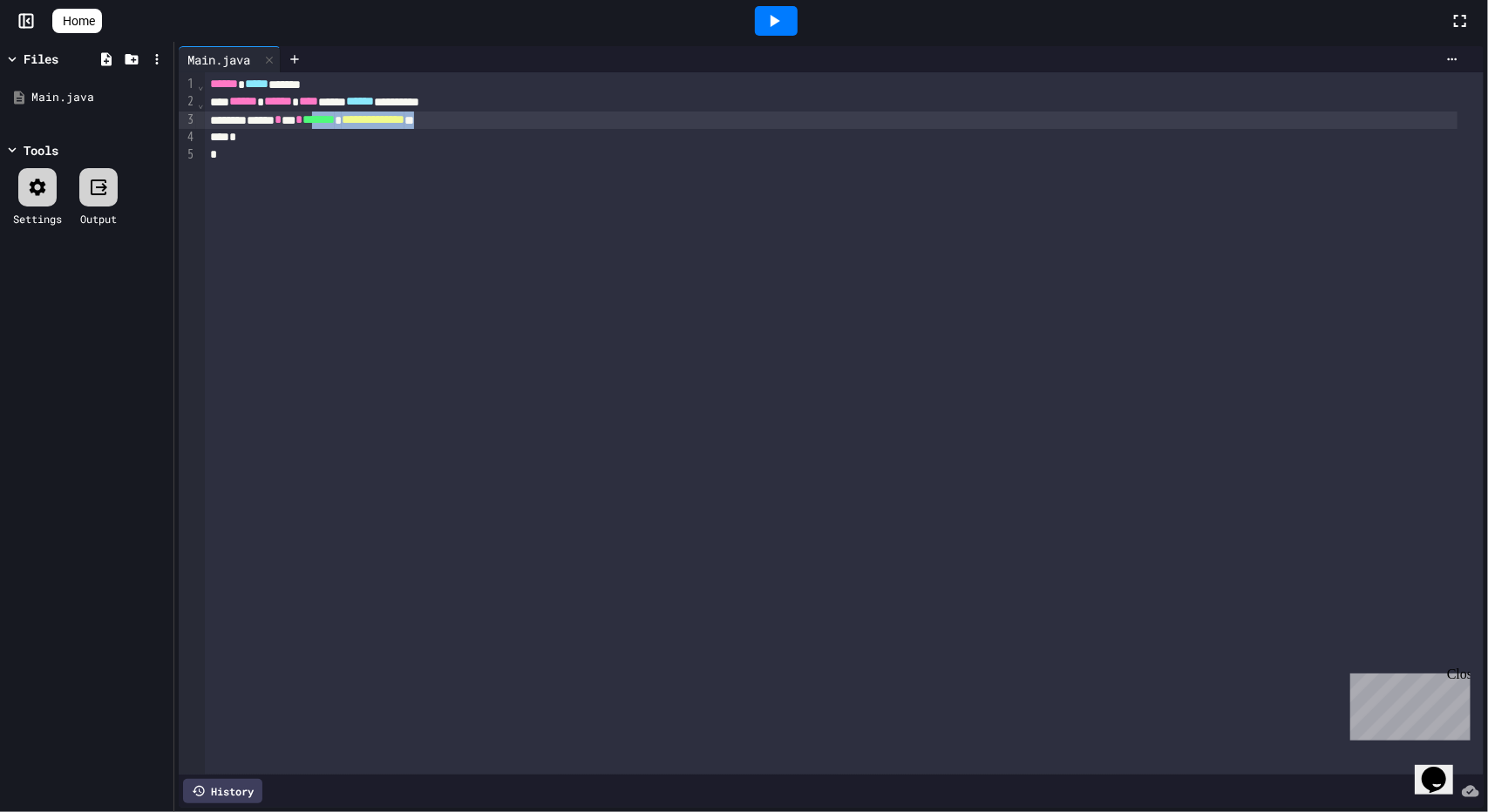 drag, startPoint x: 513, startPoint y: 119, endPoint x: 350, endPoint y: 124, distance: 163.07667 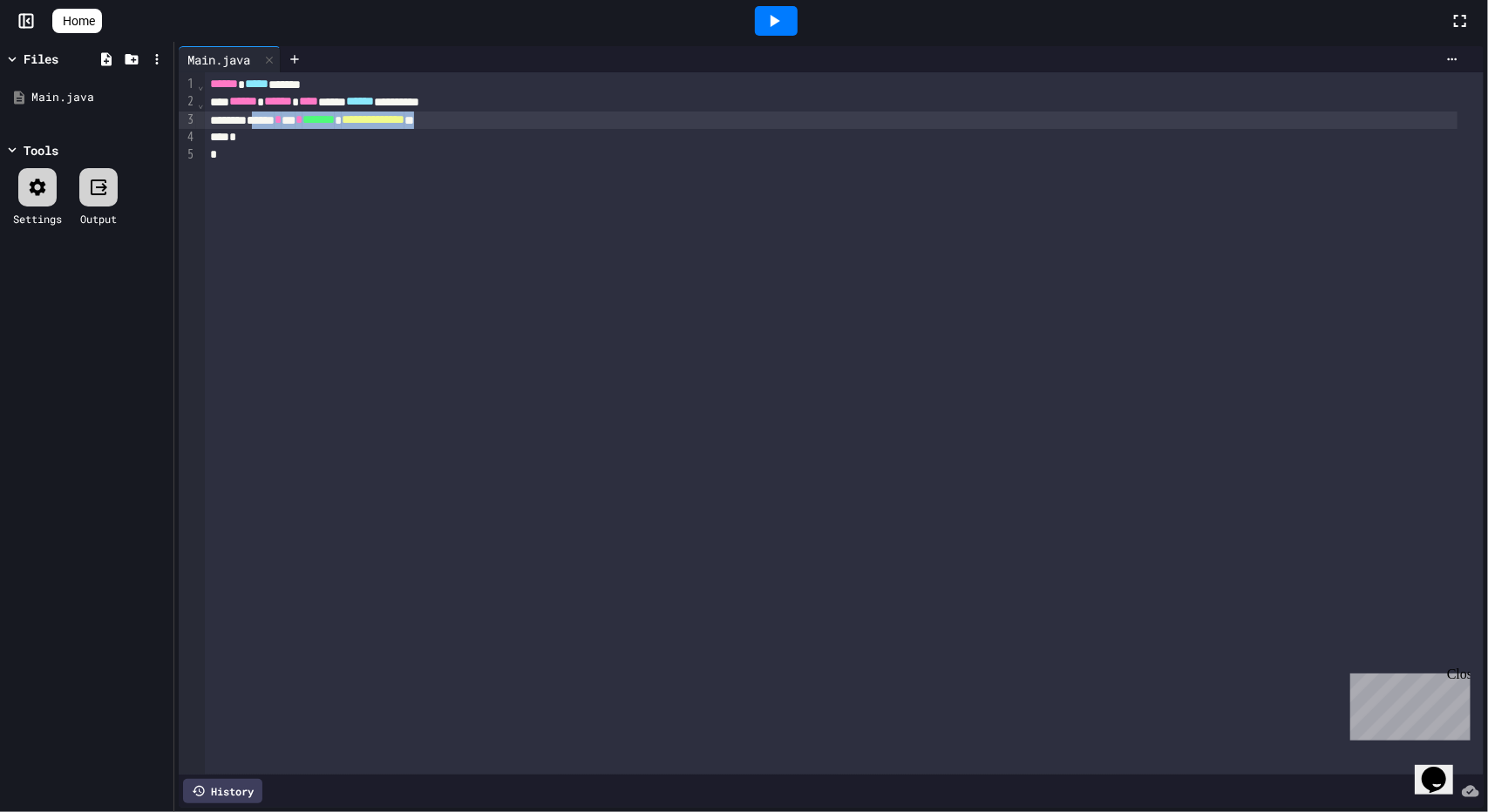 drag, startPoint x: 589, startPoint y: 128, endPoint x: 268, endPoint y: 122, distance: 321.05607 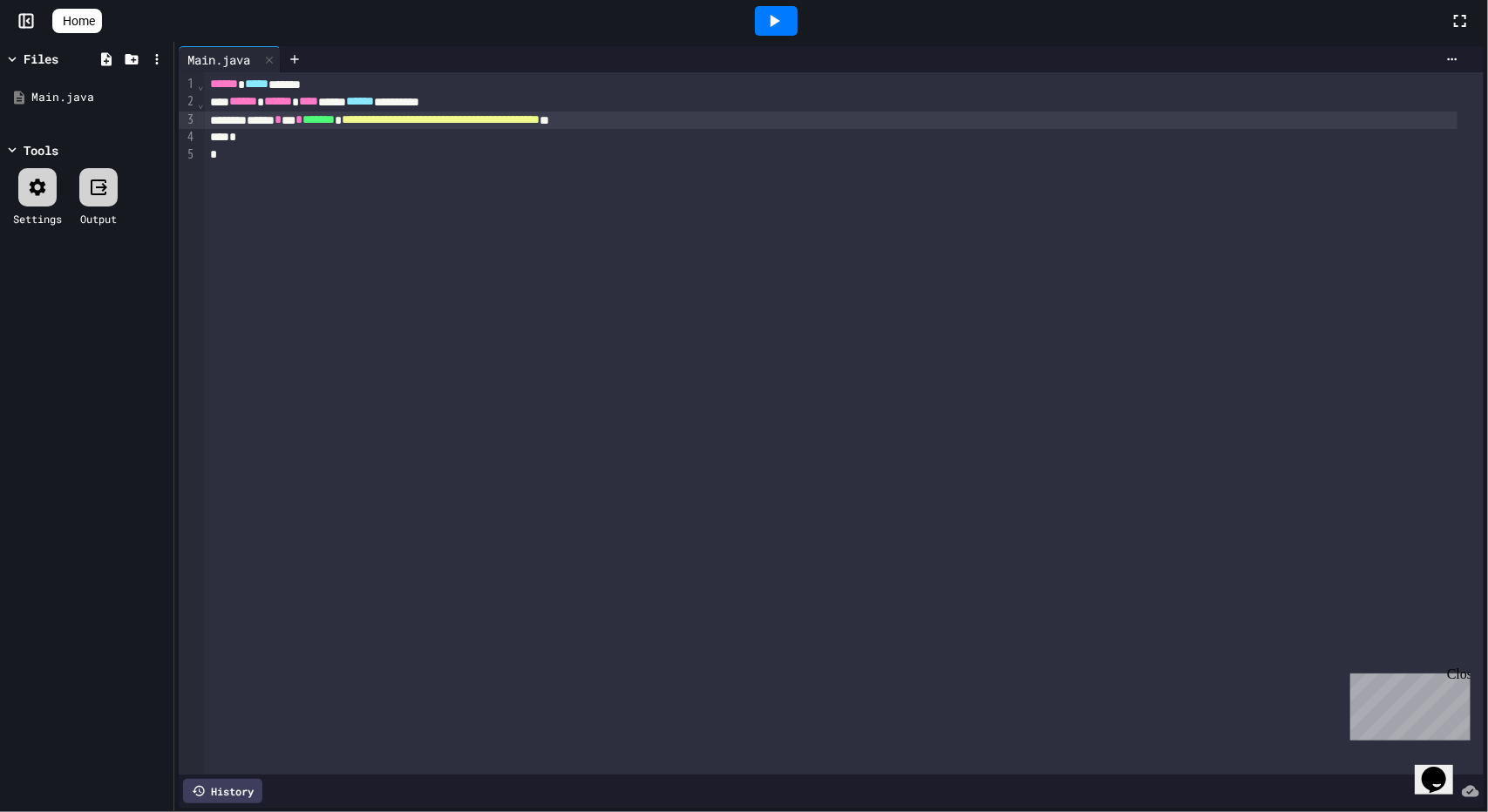 click on "**********" at bounding box center [440, 119] 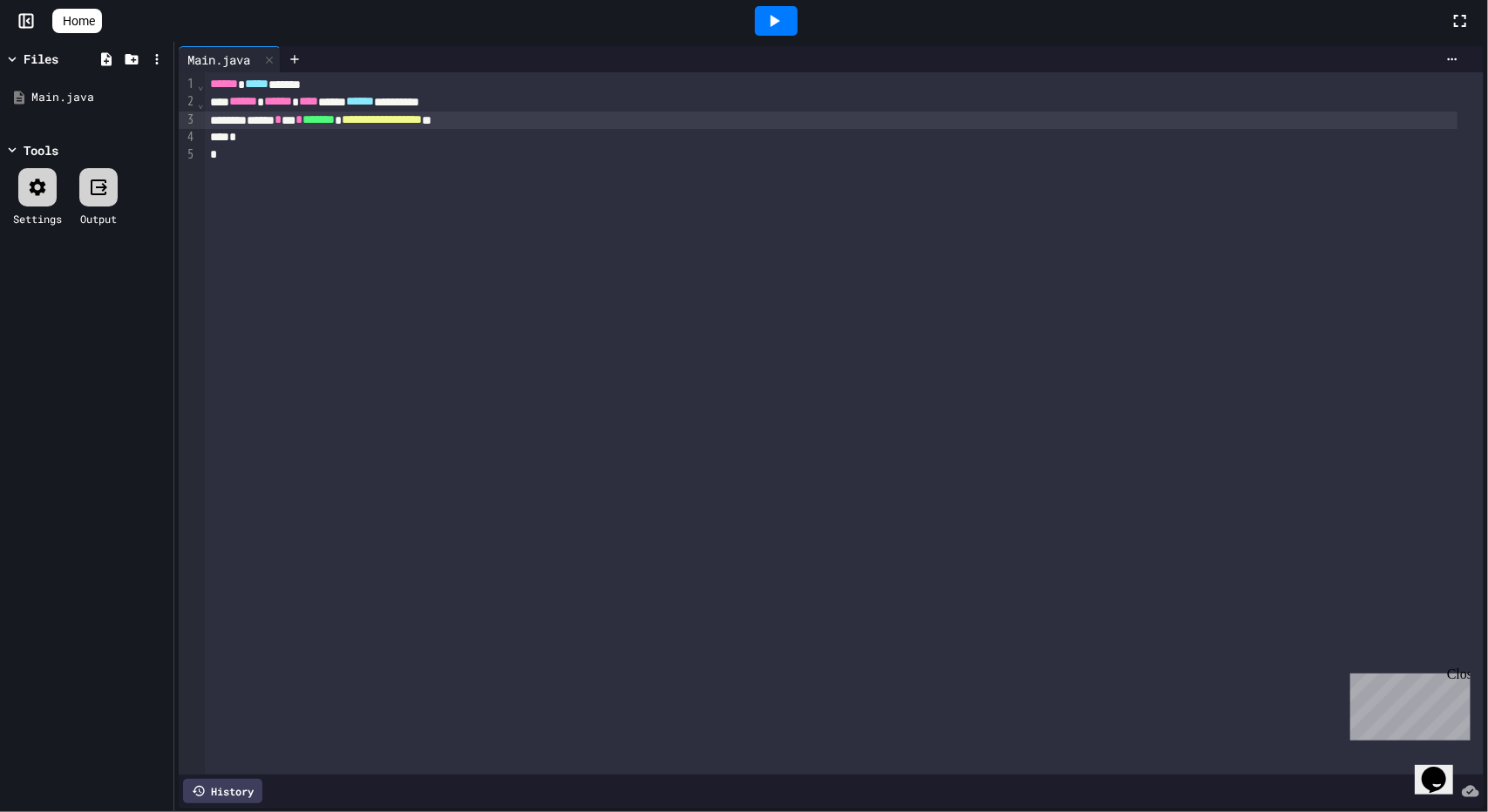 click 